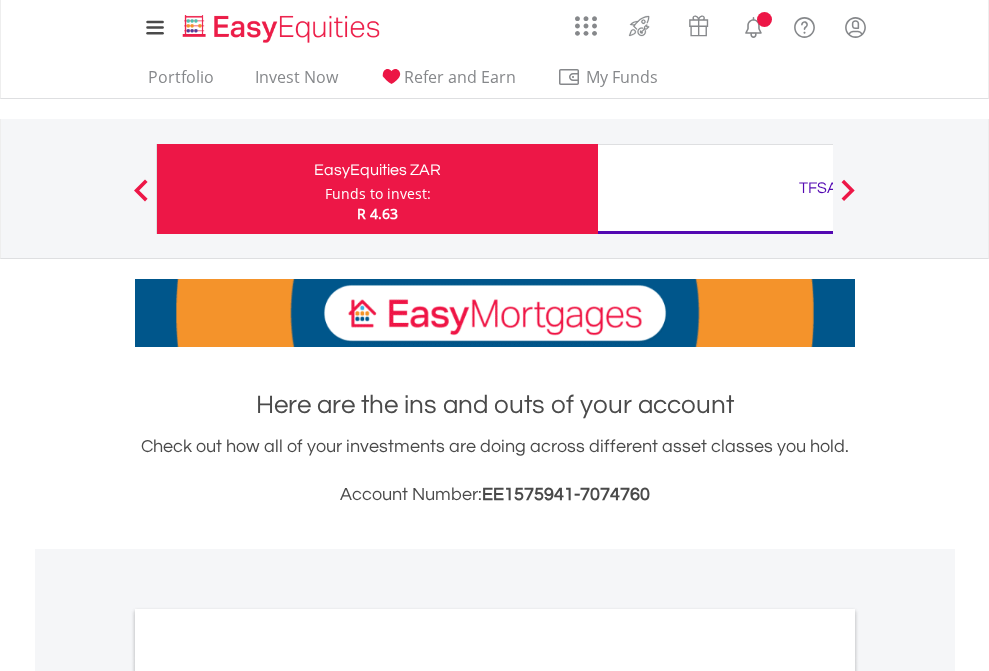 scroll, scrollTop: 0, scrollLeft: 0, axis: both 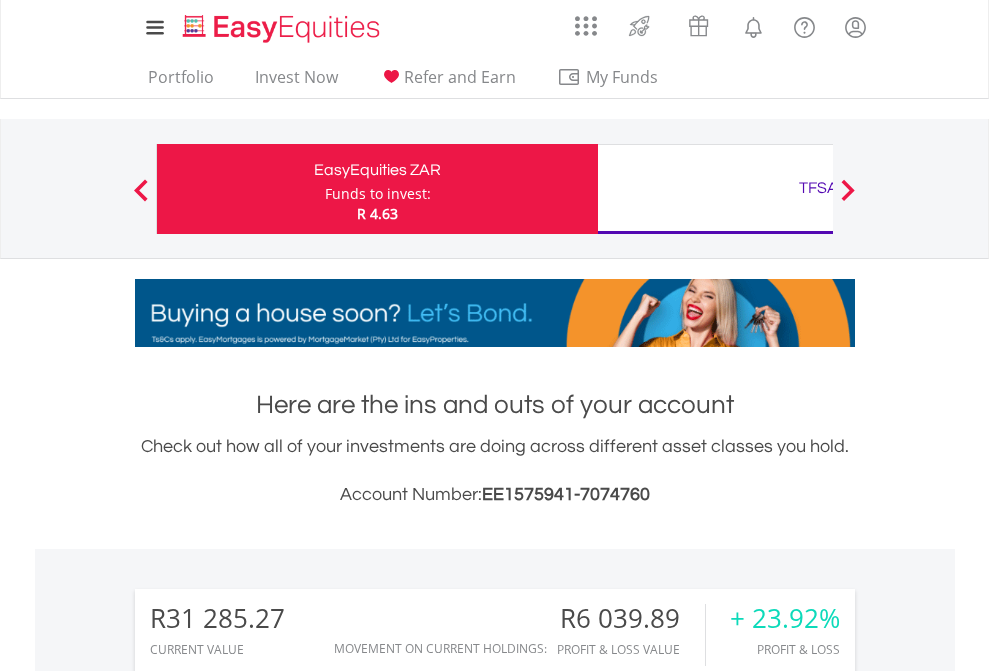 click on "Funds to invest:" at bounding box center [378, 194] 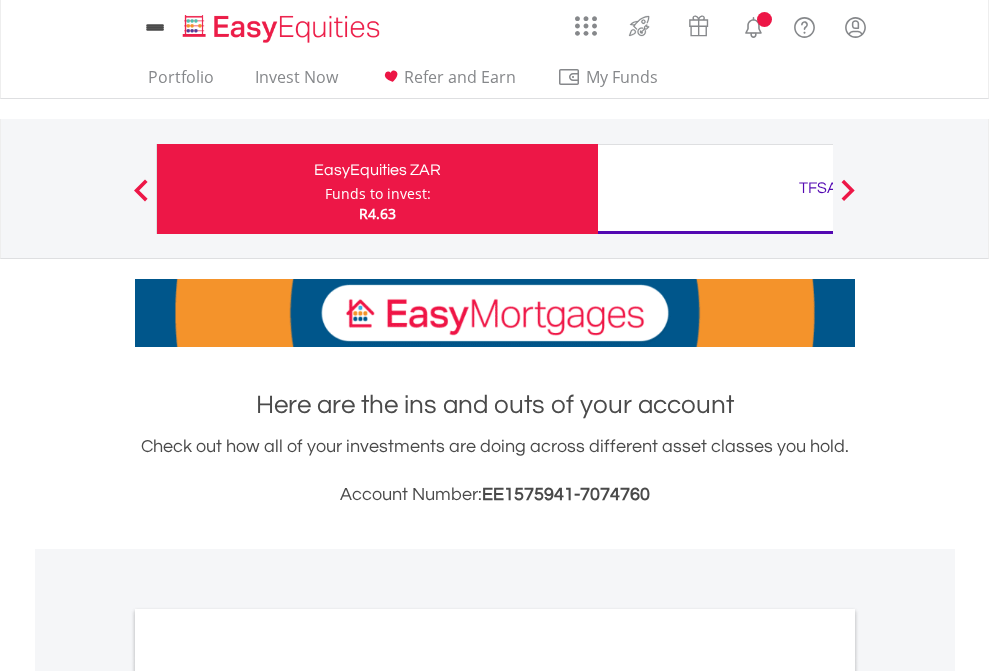 scroll, scrollTop: 0, scrollLeft: 0, axis: both 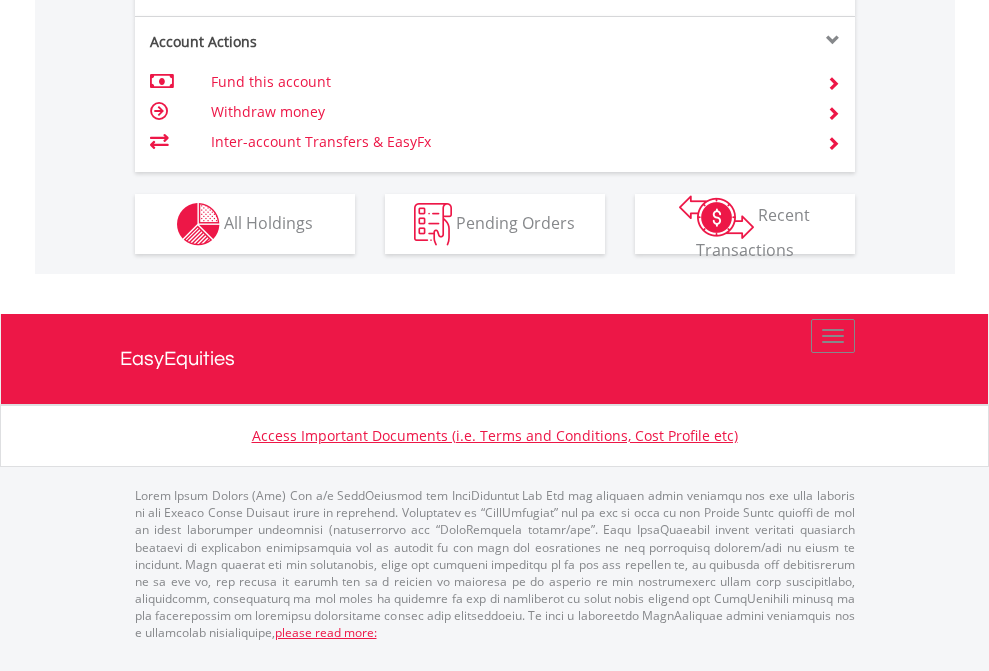 click on "Investment types" at bounding box center (706, -337) 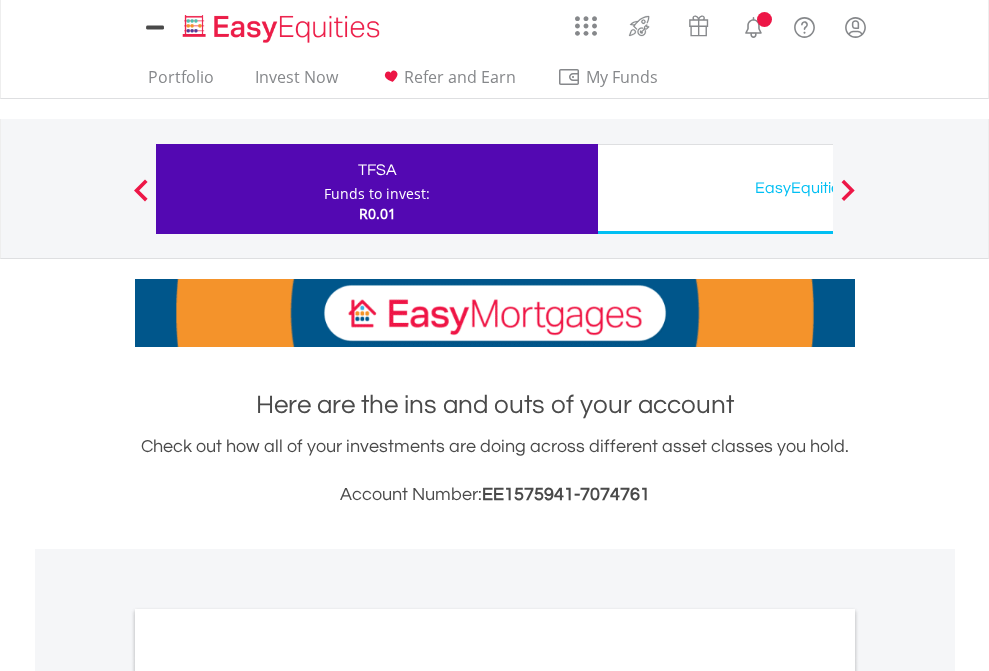 scroll, scrollTop: 0, scrollLeft: 0, axis: both 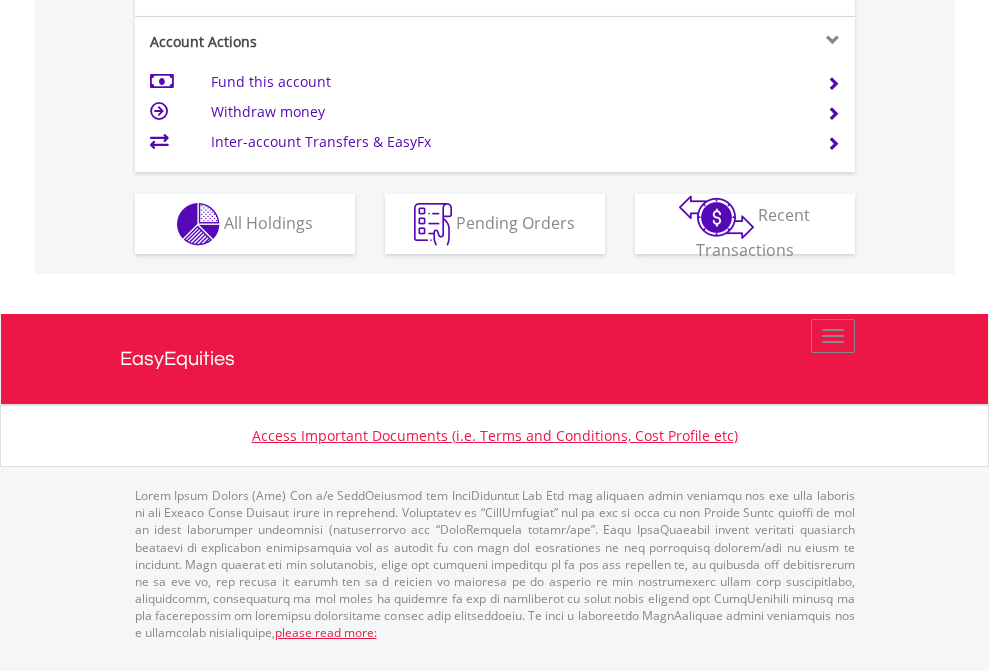 click on "Investment types" at bounding box center [706, -337] 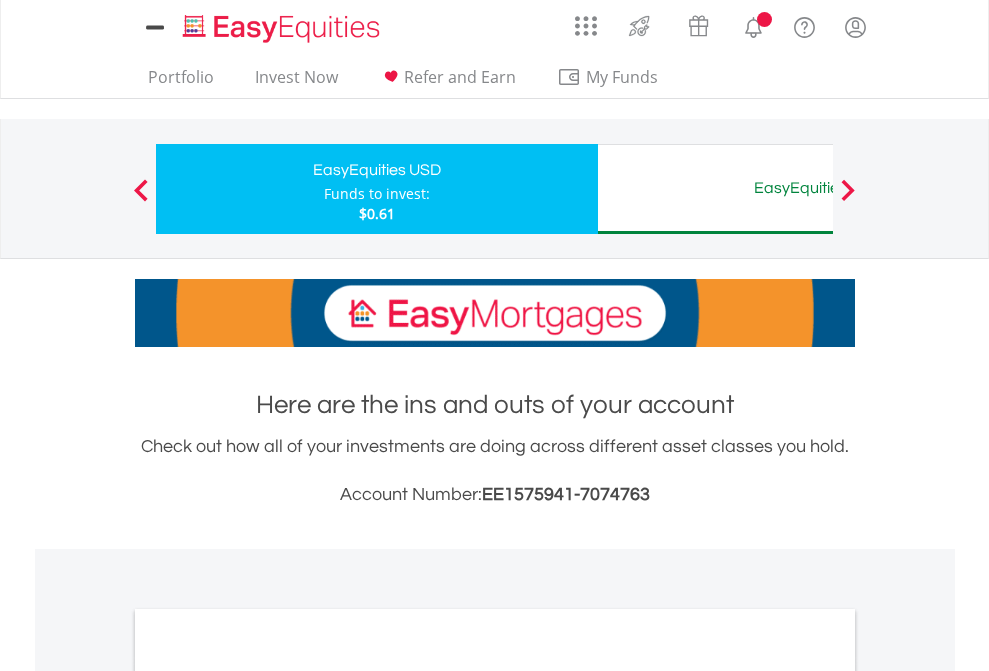 scroll, scrollTop: 0, scrollLeft: 0, axis: both 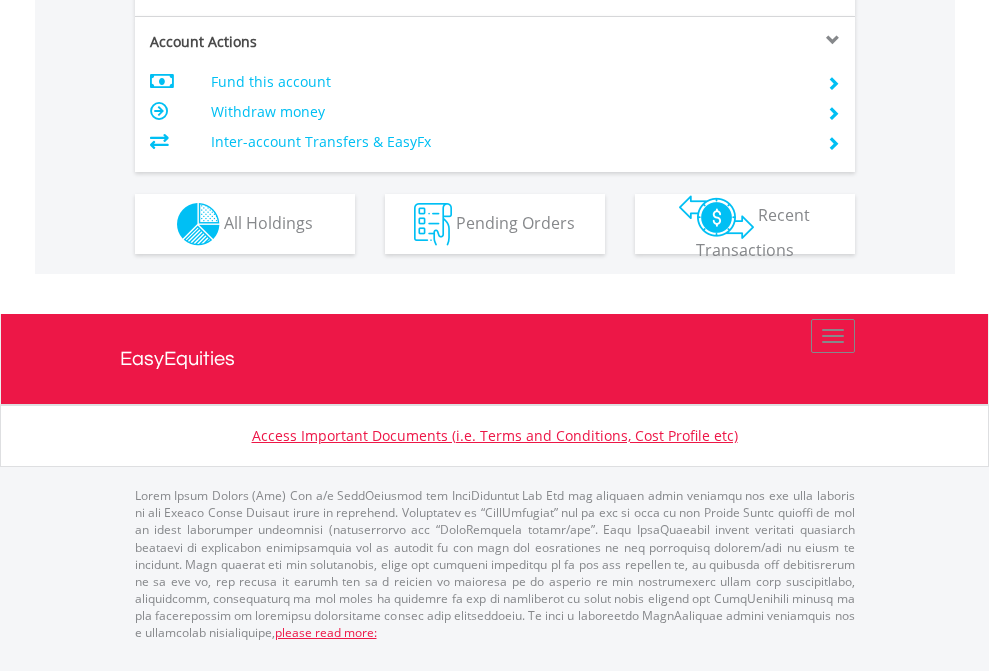 click on "Investment types" at bounding box center [706, -337] 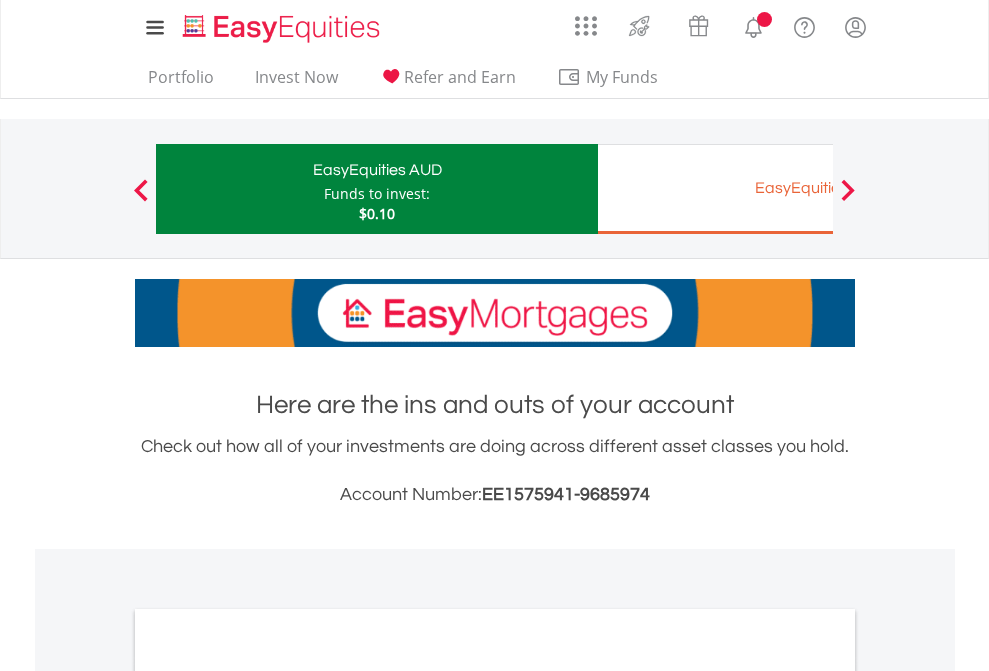 scroll, scrollTop: 0, scrollLeft: 0, axis: both 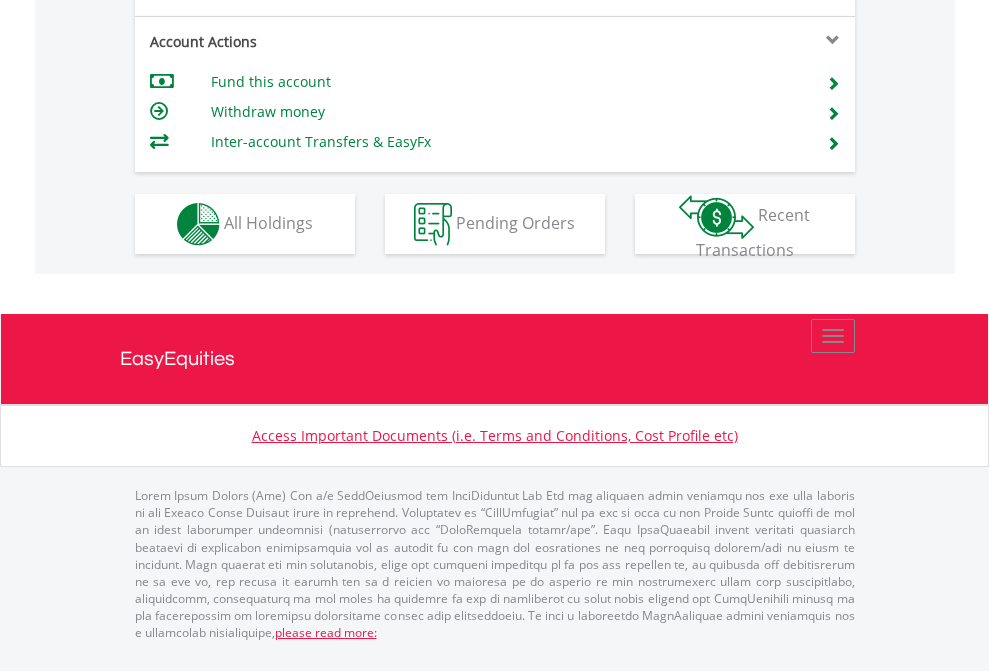 click on "Investment types" at bounding box center [706, -337] 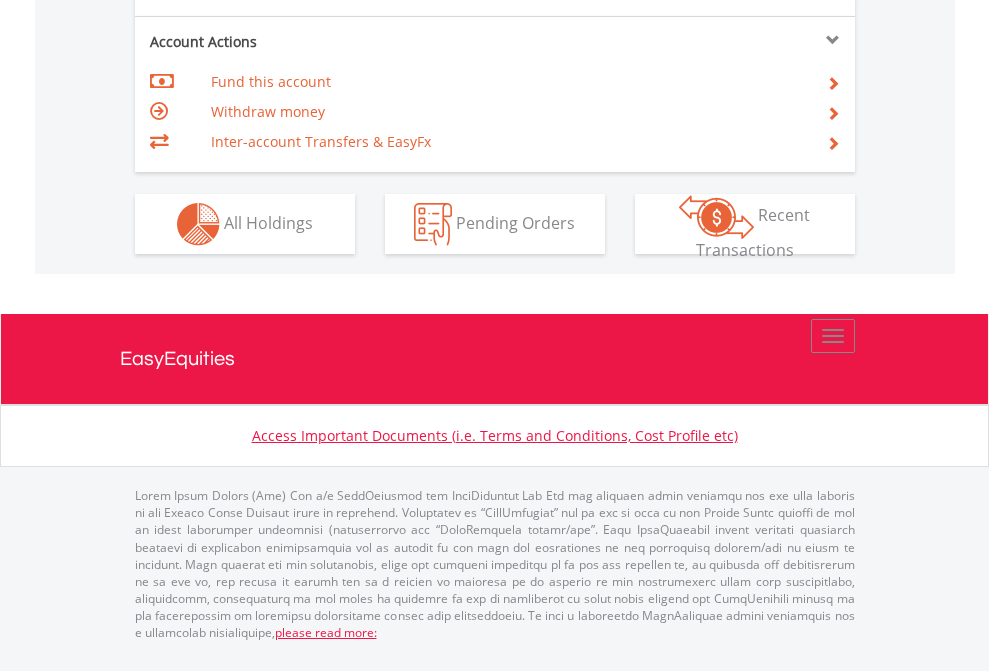 scroll, scrollTop: 1877, scrollLeft: 0, axis: vertical 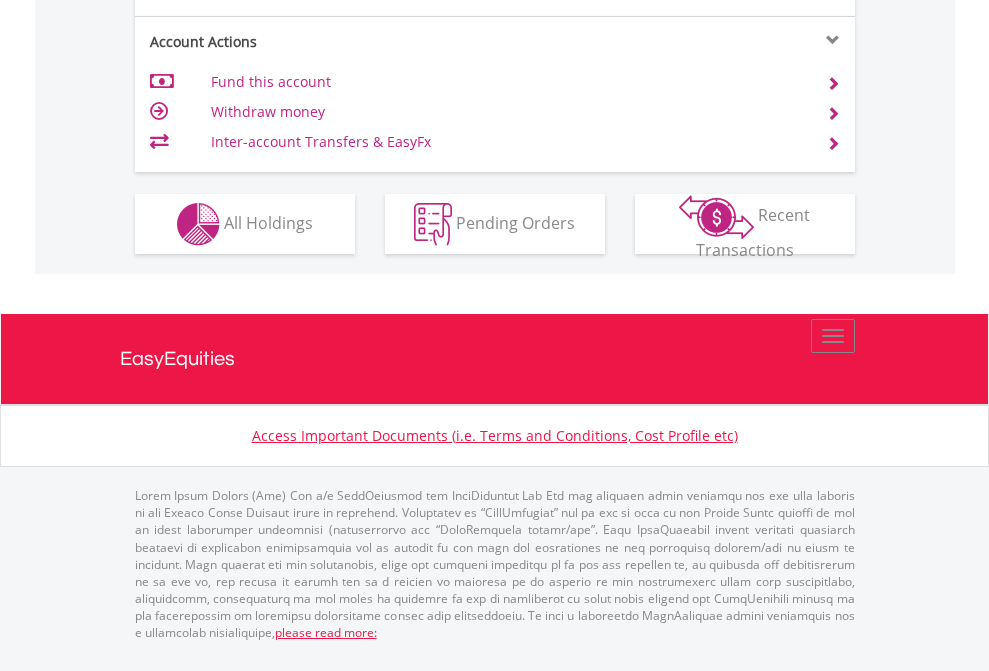 click on "Investment types" at bounding box center (706, -337) 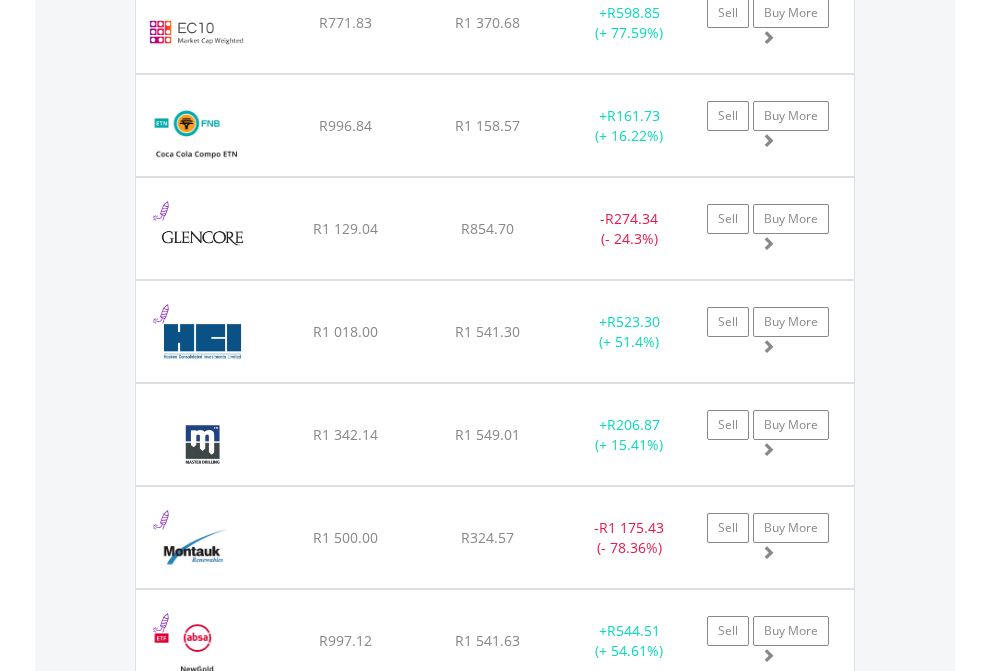 scroll, scrollTop: 2385, scrollLeft: 0, axis: vertical 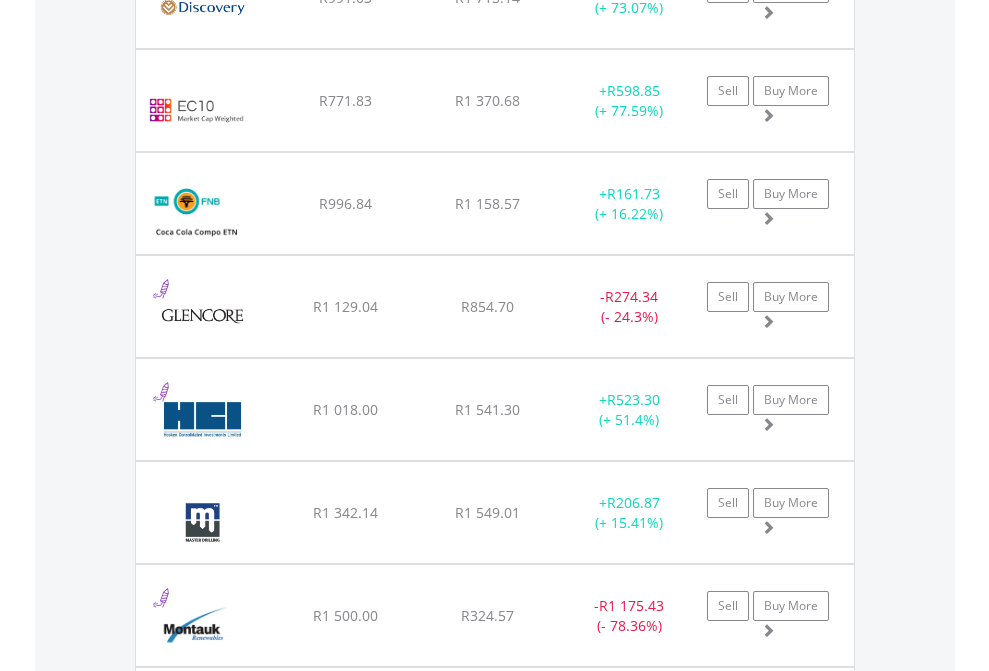 click on "TFSA" at bounding box center (818, -2197) 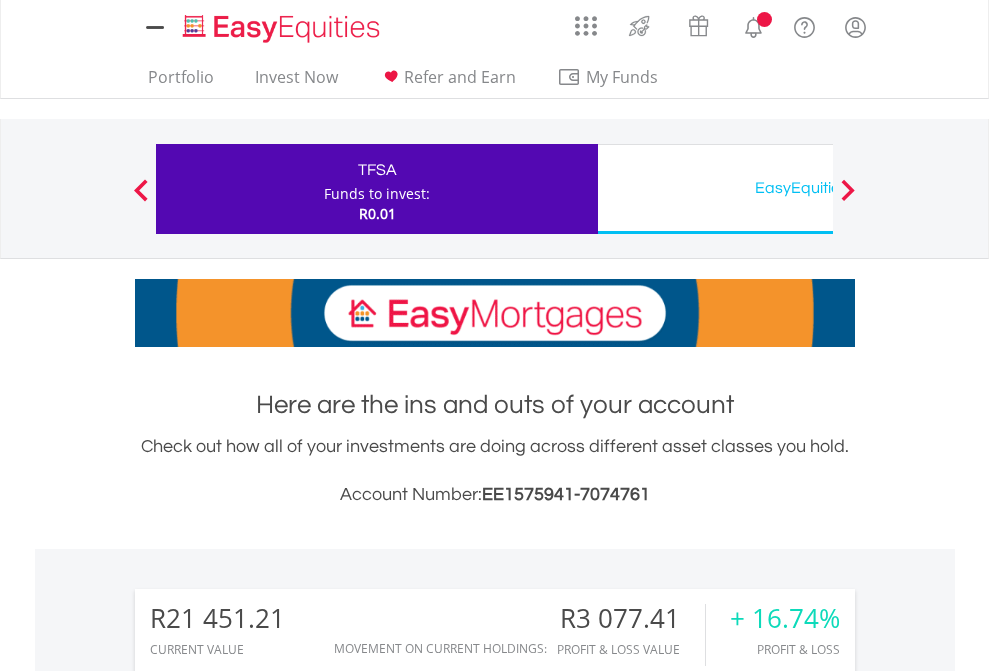 scroll, scrollTop: 0, scrollLeft: 0, axis: both 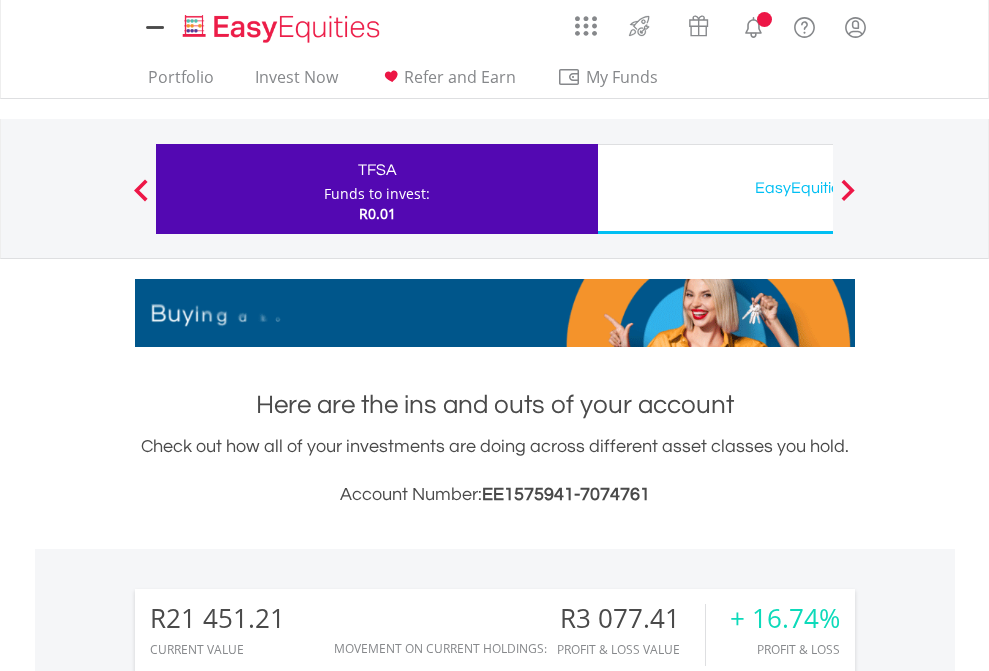 click on "All Holdings" at bounding box center (268, 1546) 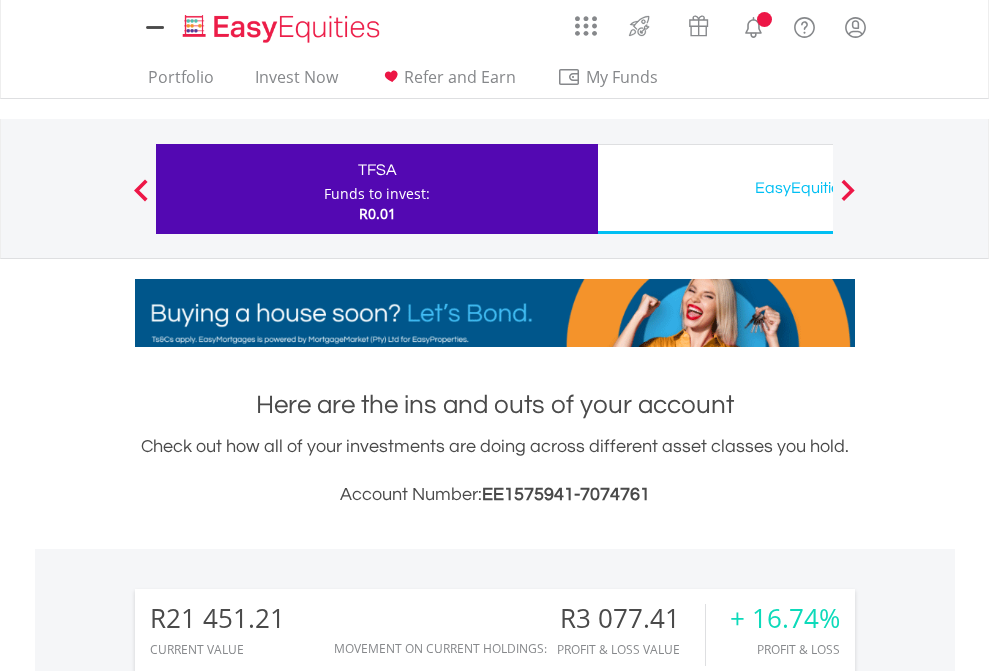 scroll, scrollTop: 999808, scrollLeft: 999687, axis: both 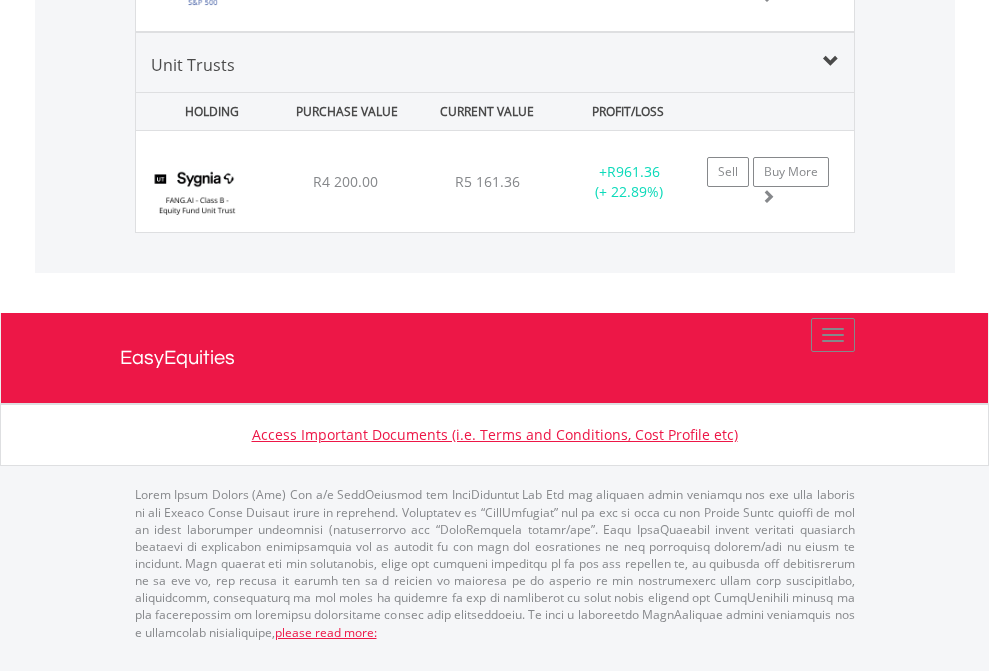 click on "EasyEquities USD" at bounding box center (818, -2031) 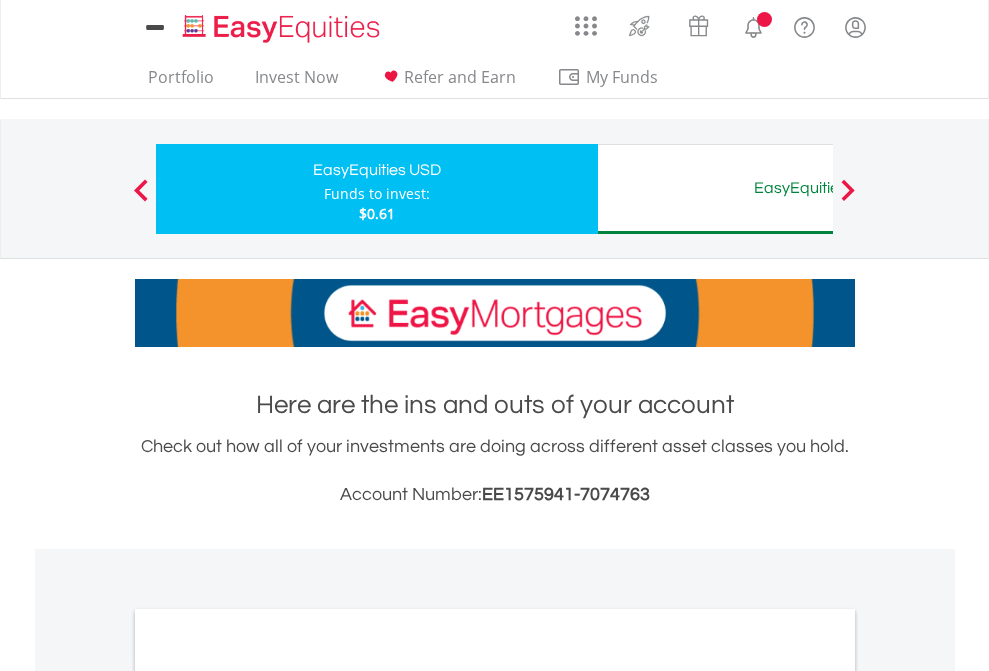scroll, scrollTop: 0, scrollLeft: 0, axis: both 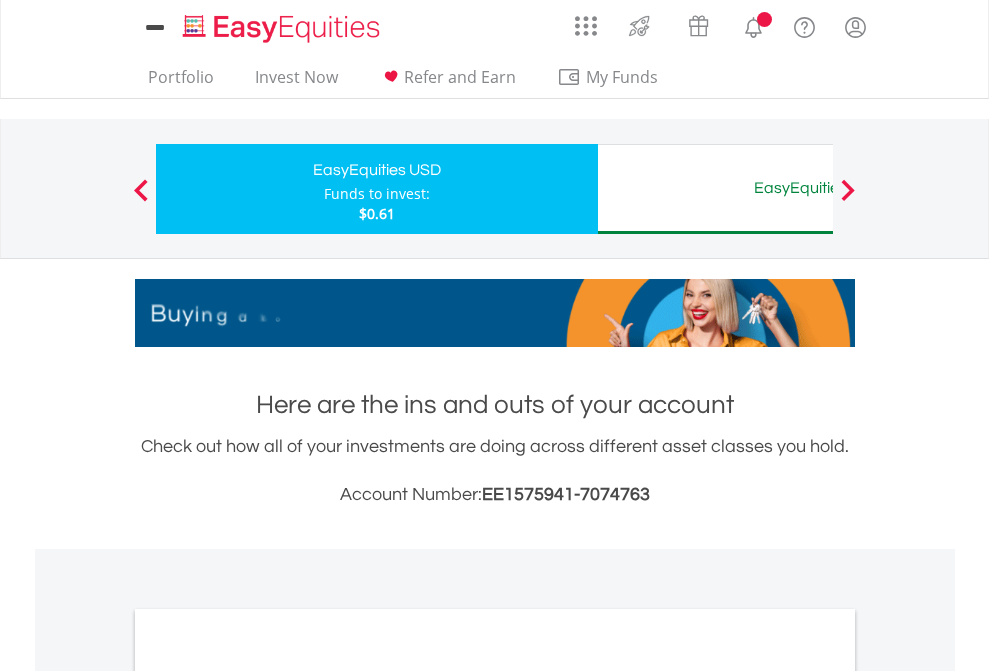 click on "All Holdings" at bounding box center (268, 1096) 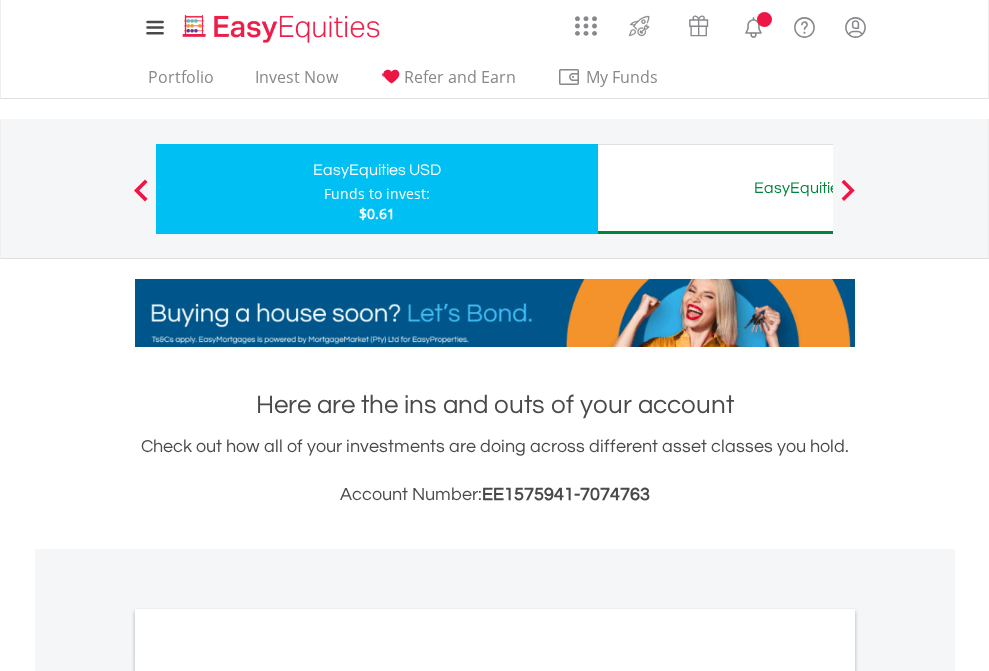 scroll, scrollTop: 1202, scrollLeft: 0, axis: vertical 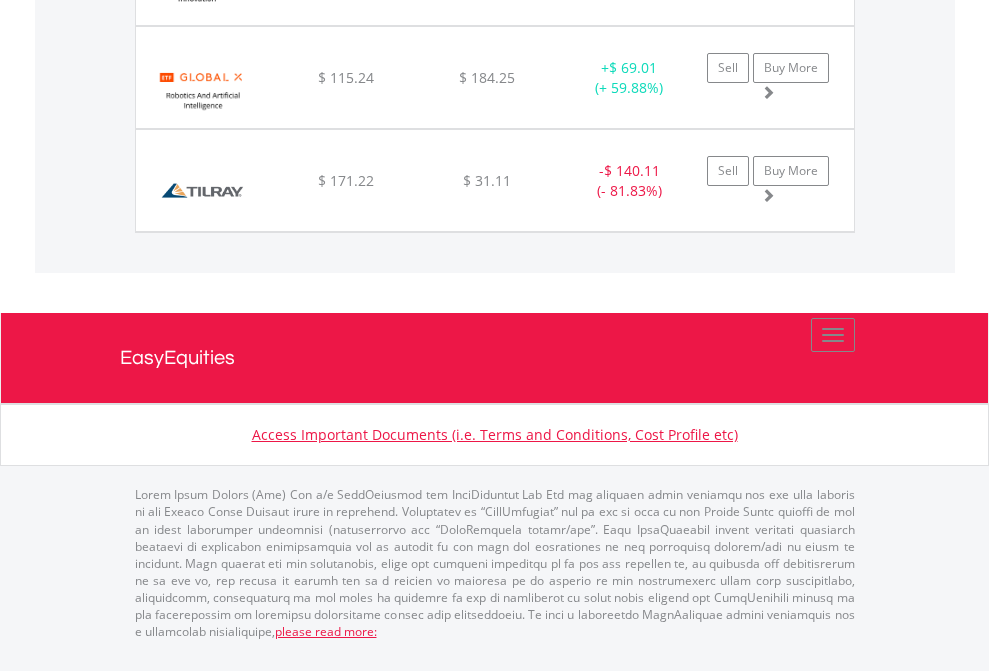 click on "EasyEquities AUD" at bounding box center (818, -1688) 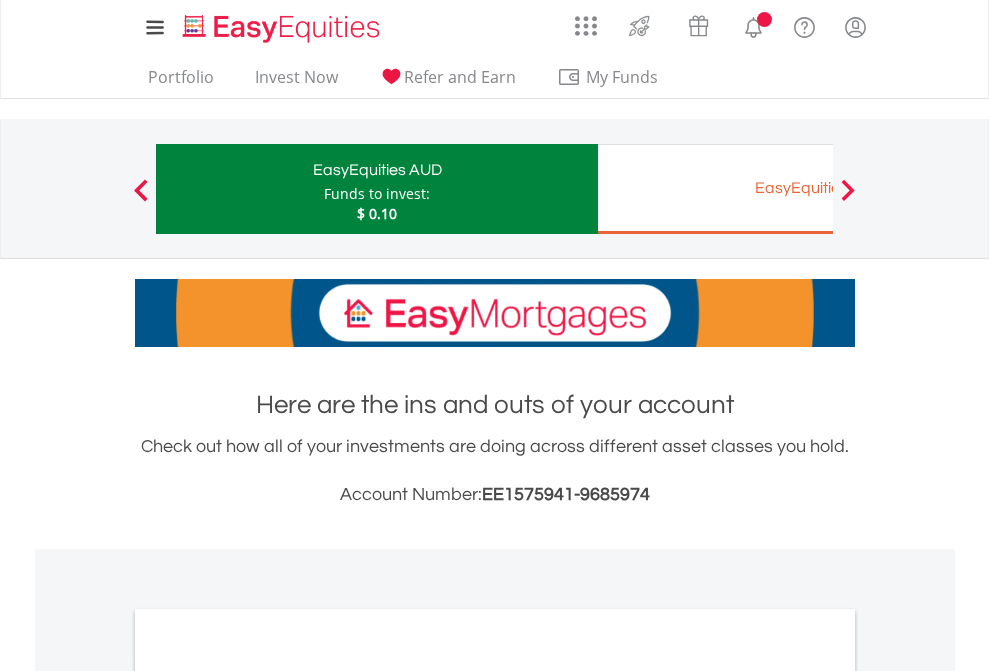 scroll, scrollTop: 0, scrollLeft: 0, axis: both 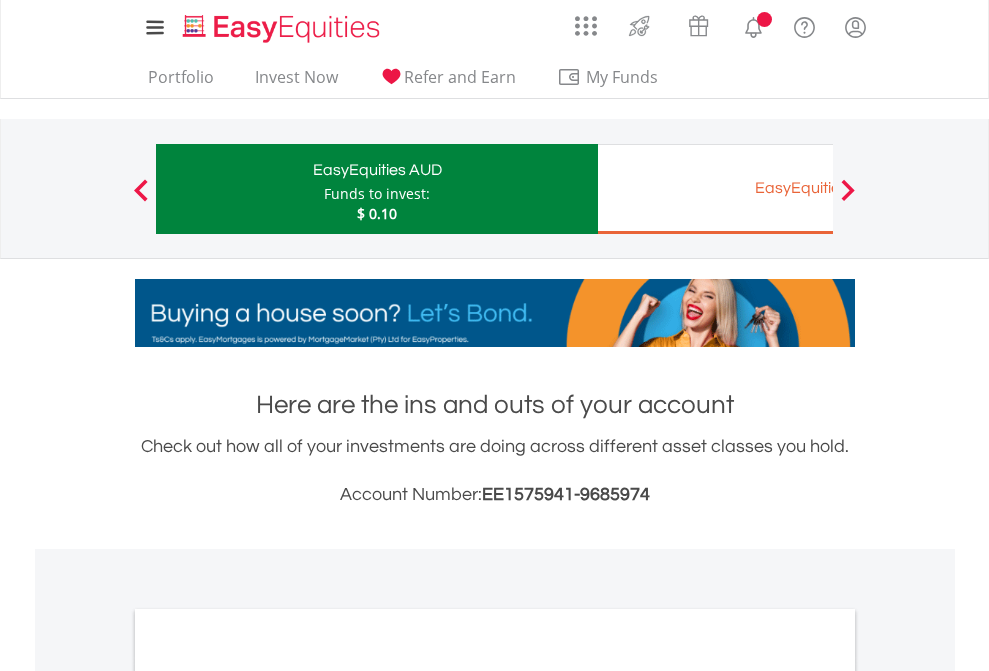 click on "All Holdings" at bounding box center [268, 1096] 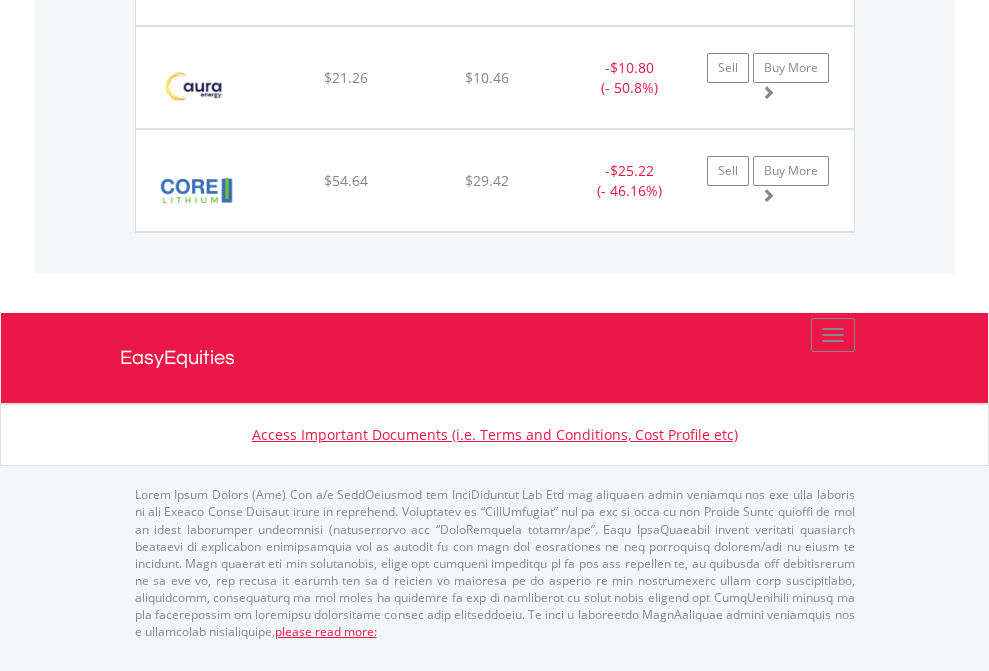 scroll, scrollTop: 2225, scrollLeft: 0, axis: vertical 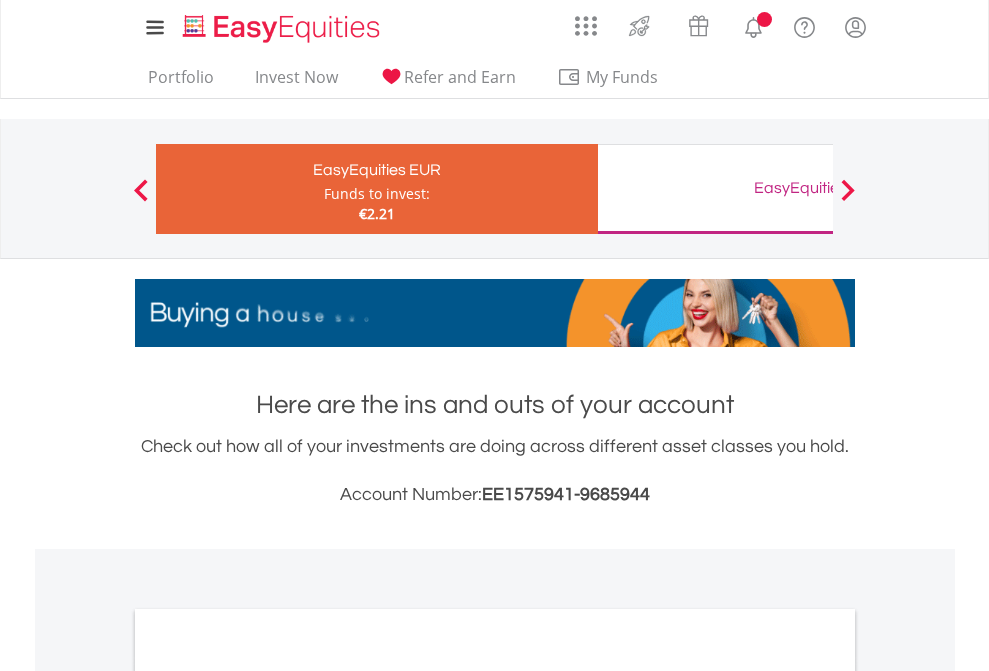 click on "All Holdings" at bounding box center [268, 1096] 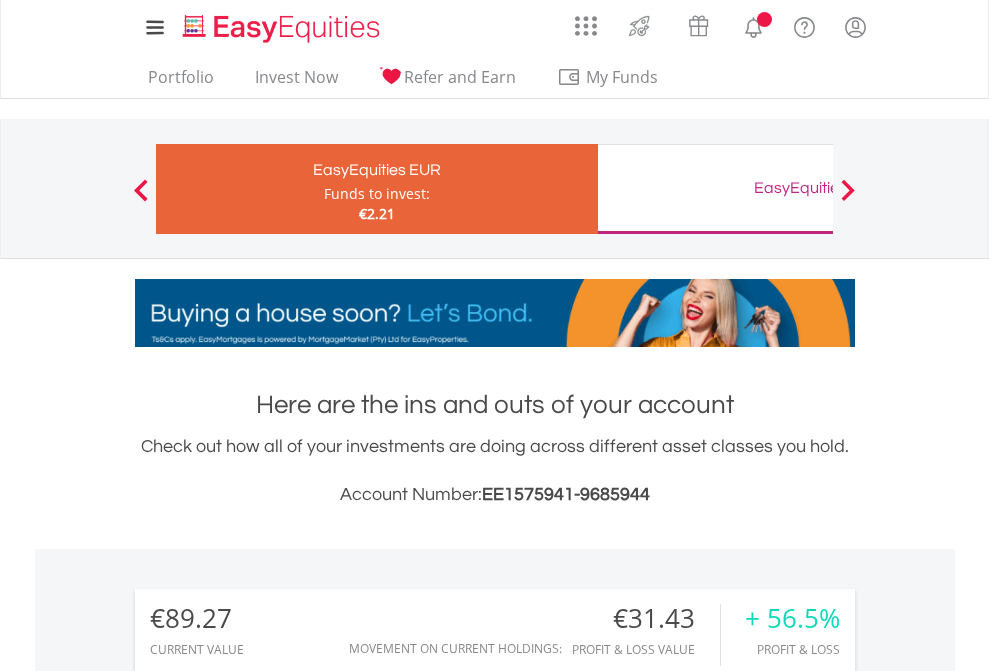 scroll, scrollTop: 1493, scrollLeft: 0, axis: vertical 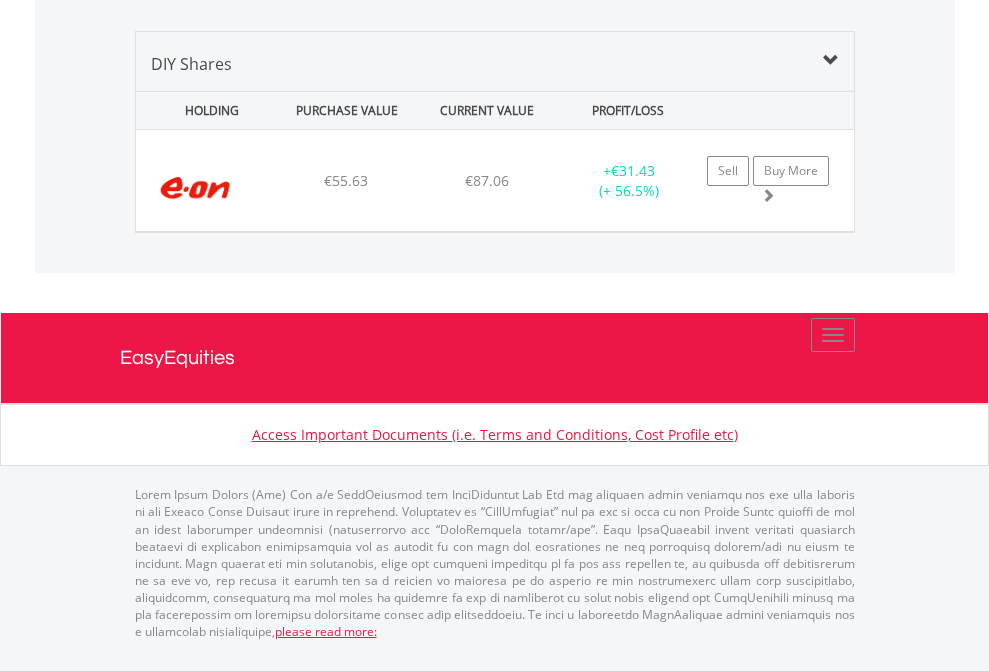 click on "EasyEquities GBP" at bounding box center (818, -1339) 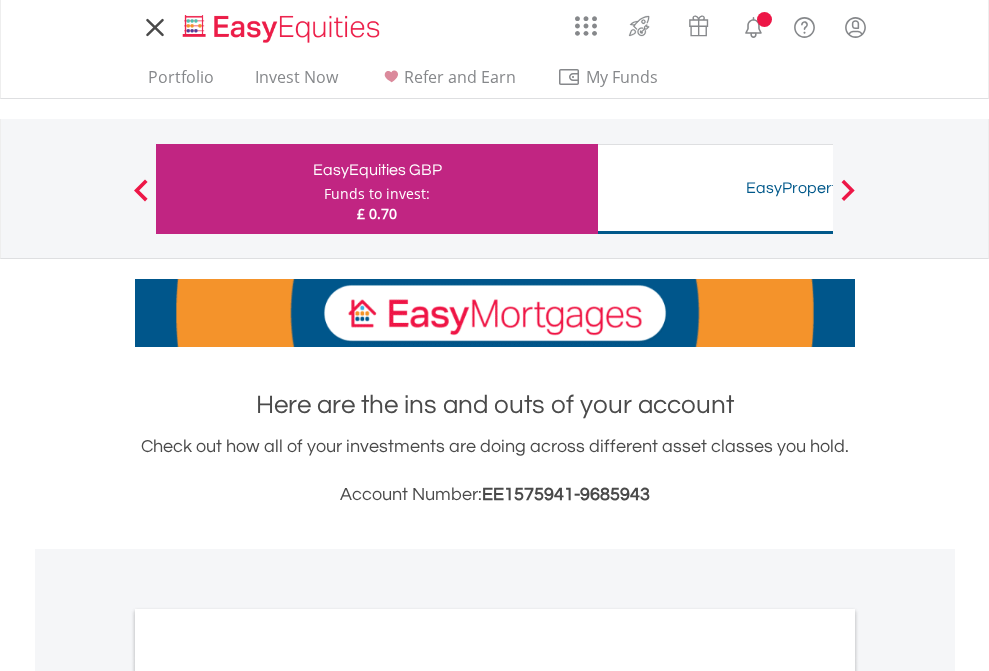 scroll, scrollTop: 0, scrollLeft: 0, axis: both 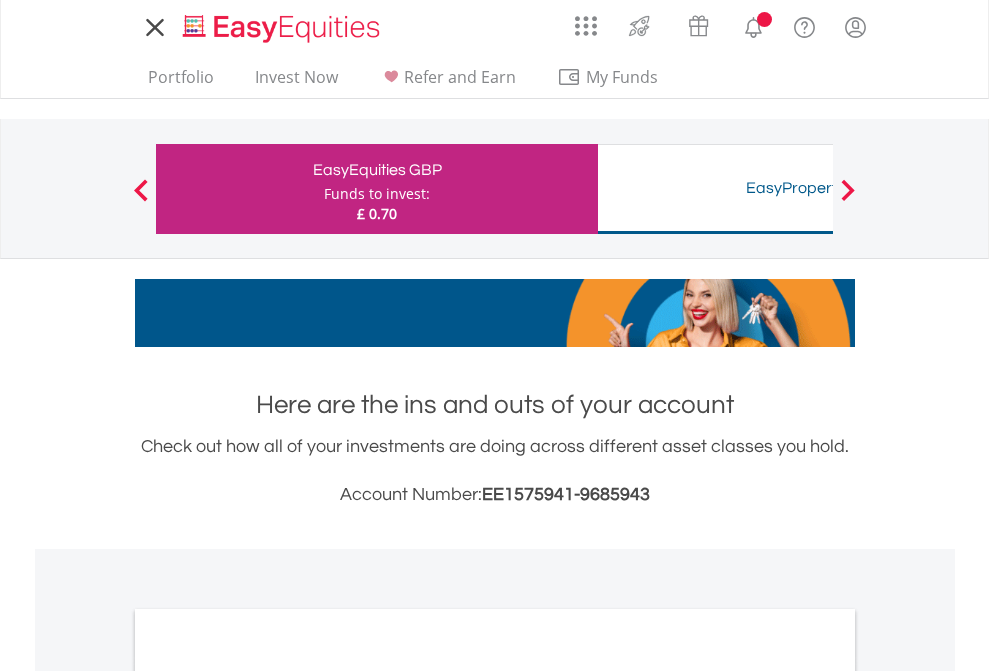 click on "All Holdings" at bounding box center (268, 1096) 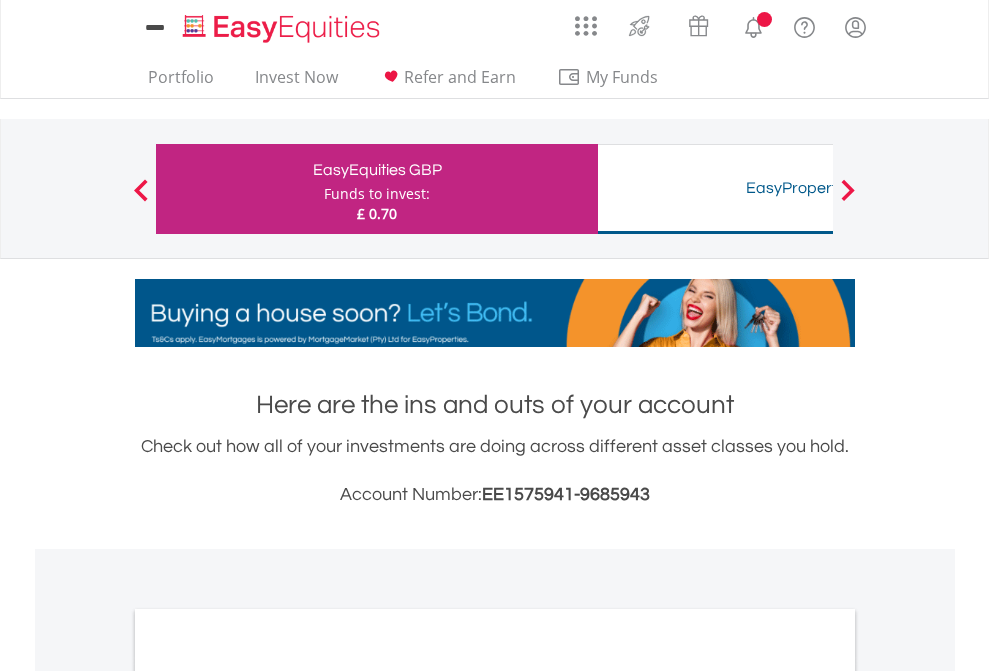 scroll, scrollTop: 1202, scrollLeft: 0, axis: vertical 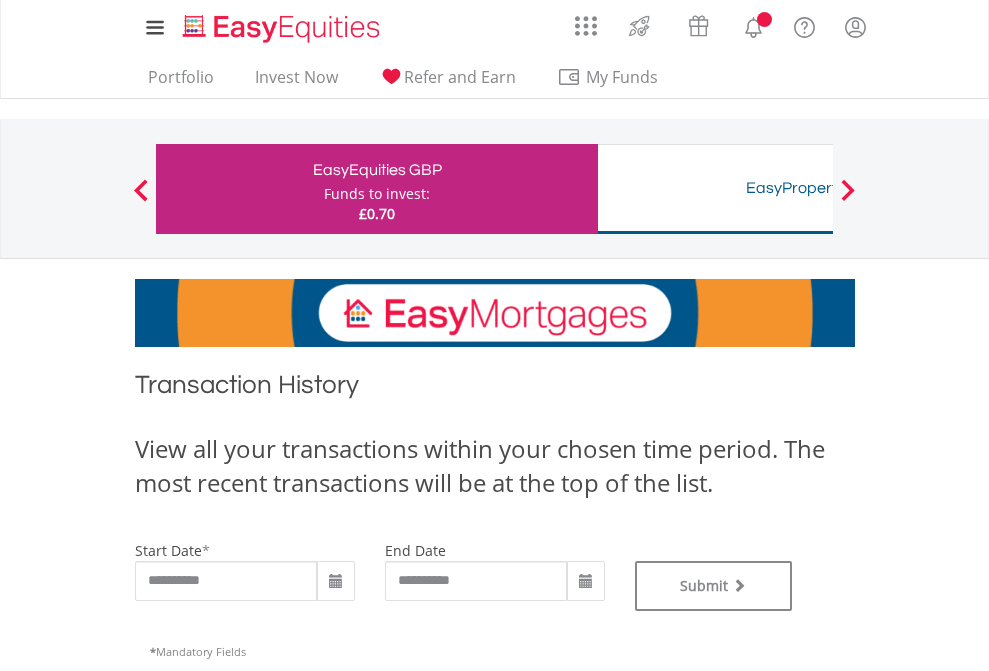 type on "**********" 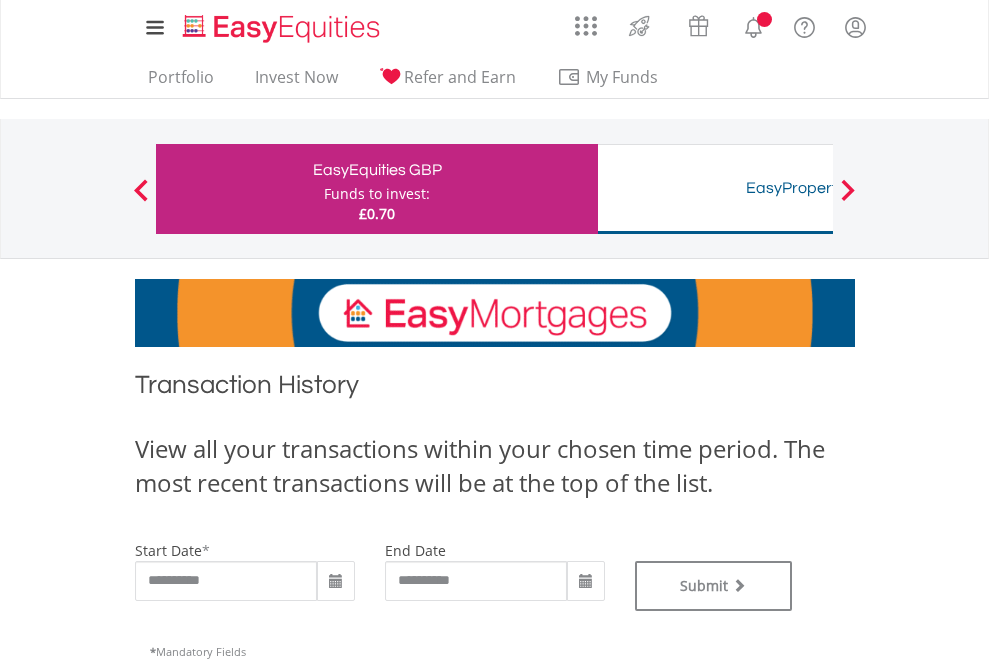 type on "**********" 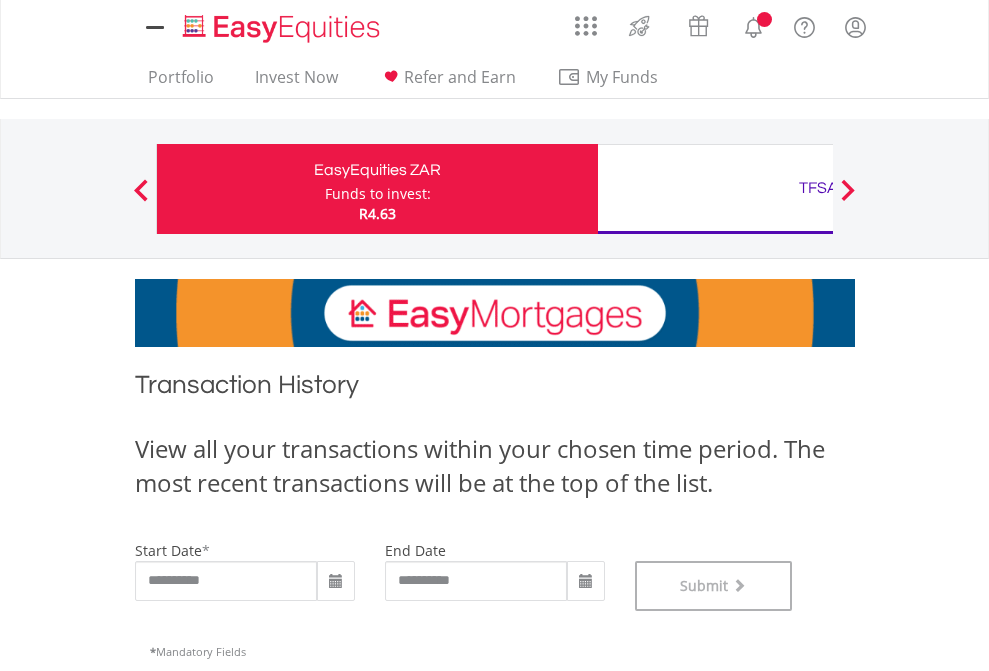 scroll, scrollTop: 811, scrollLeft: 0, axis: vertical 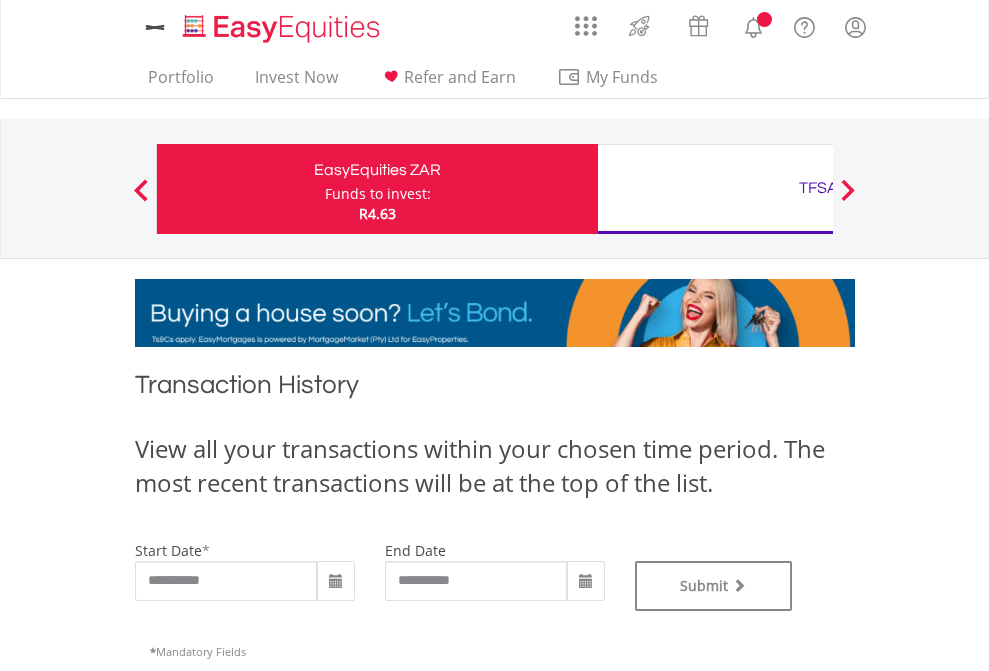 click on "TFSA" at bounding box center (818, 188) 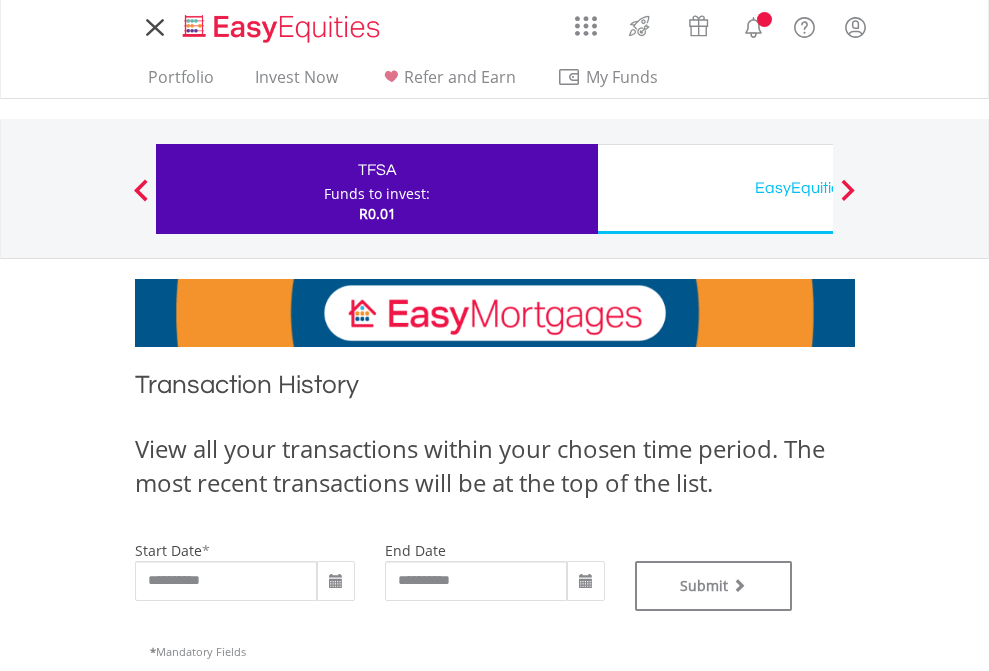 scroll, scrollTop: 0, scrollLeft: 0, axis: both 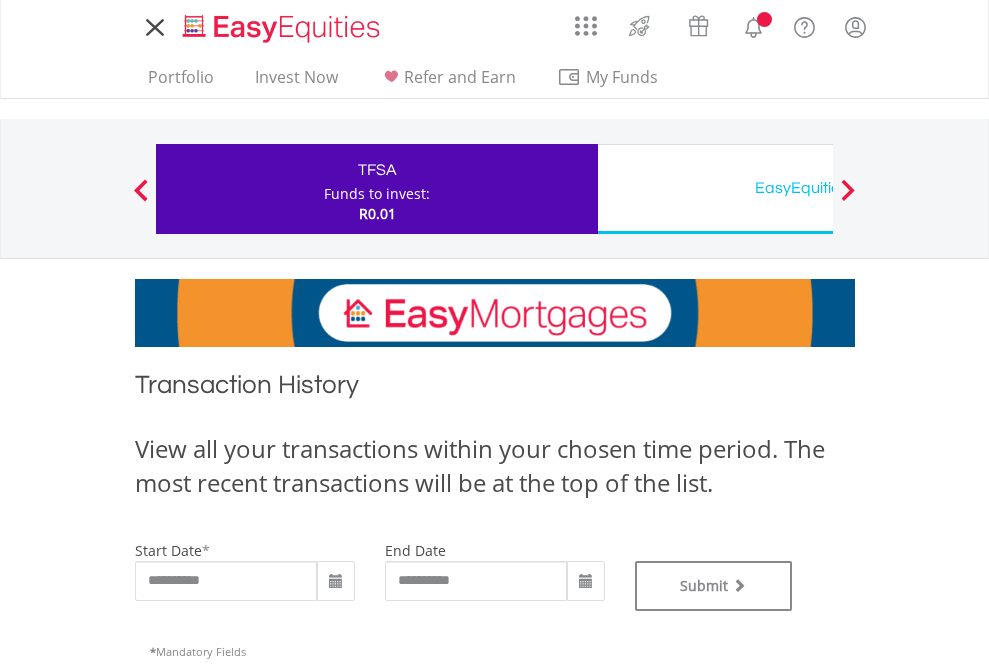 type on "**********" 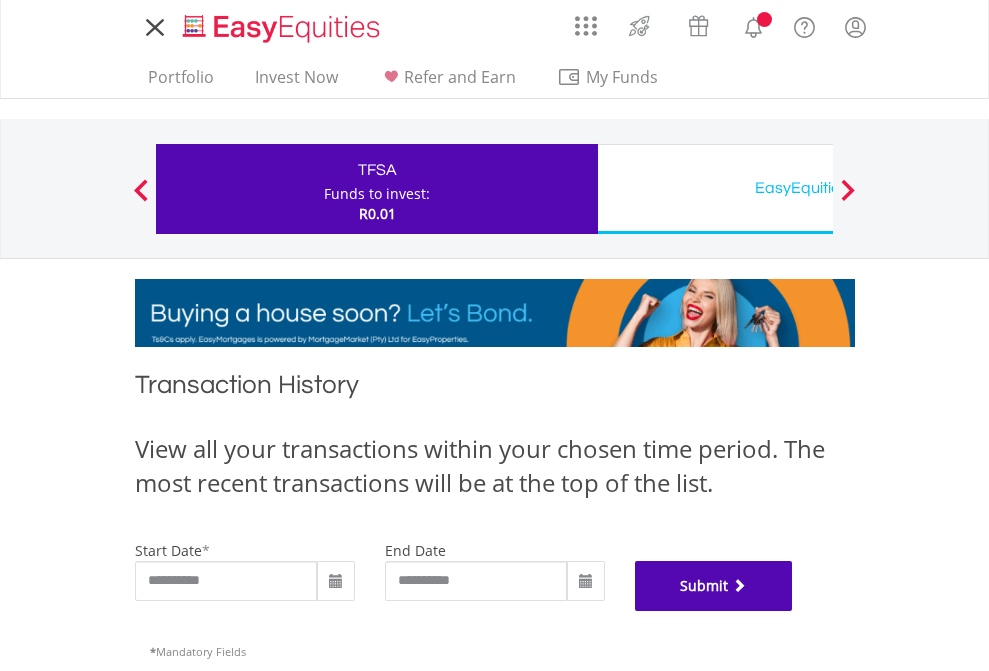 click on "Submit" at bounding box center [714, 586] 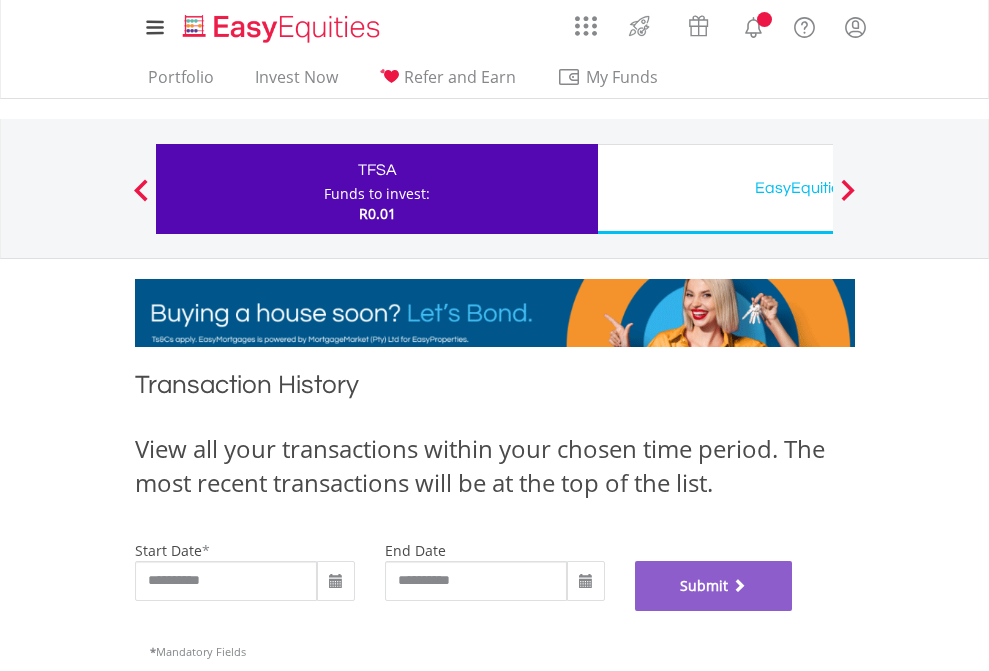 scroll, scrollTop: 811, scrollLeft: 0, axis: vertical 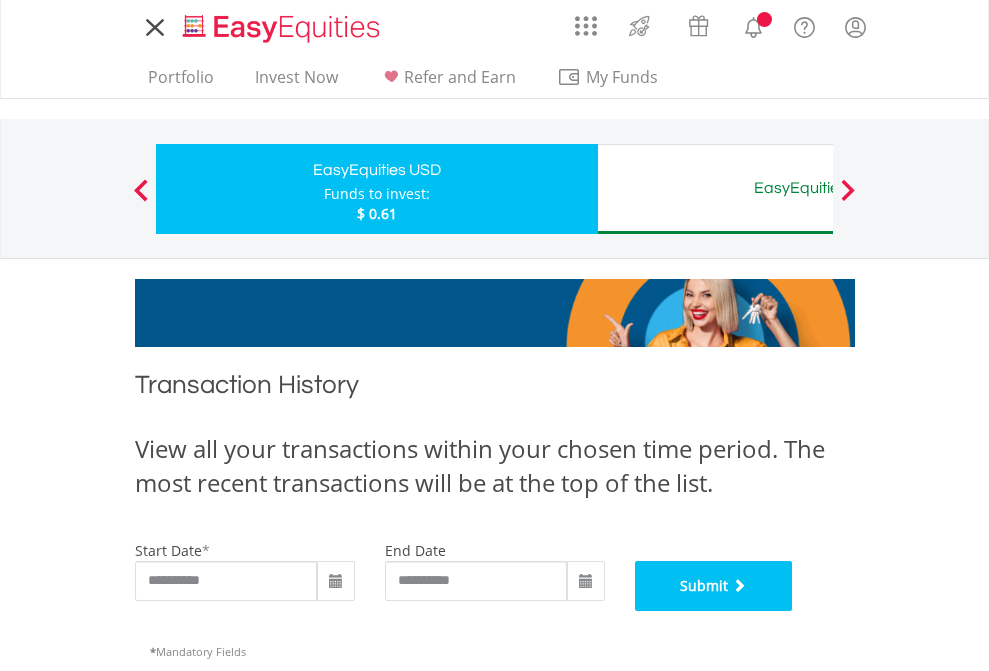 click on "Submit" at bounding box center (714, 586) 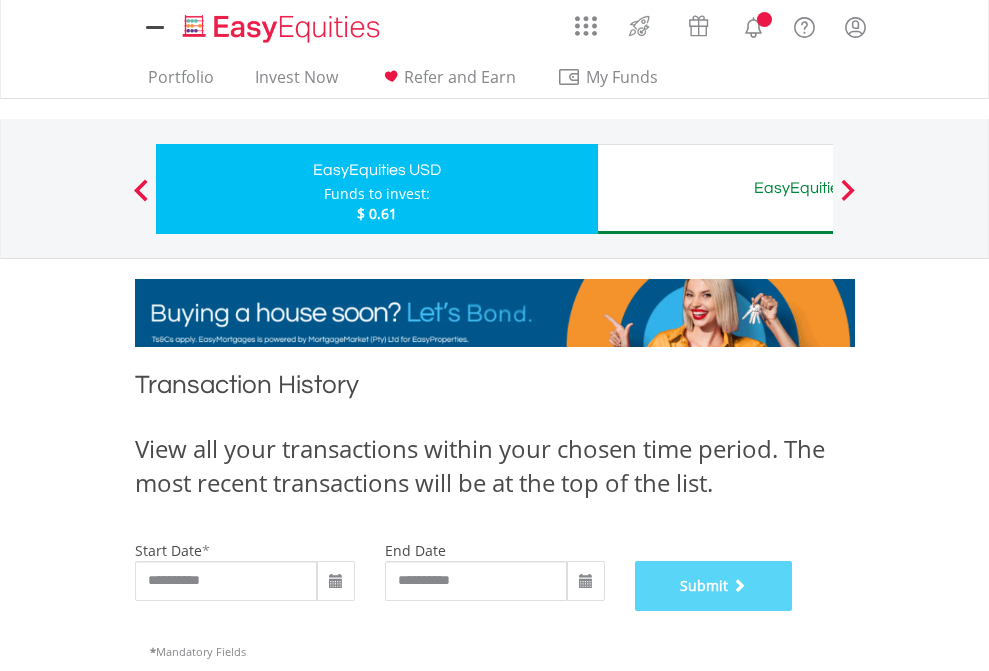 scroll, scrollTop: 811, scrollLeft: 0, axis: vertical 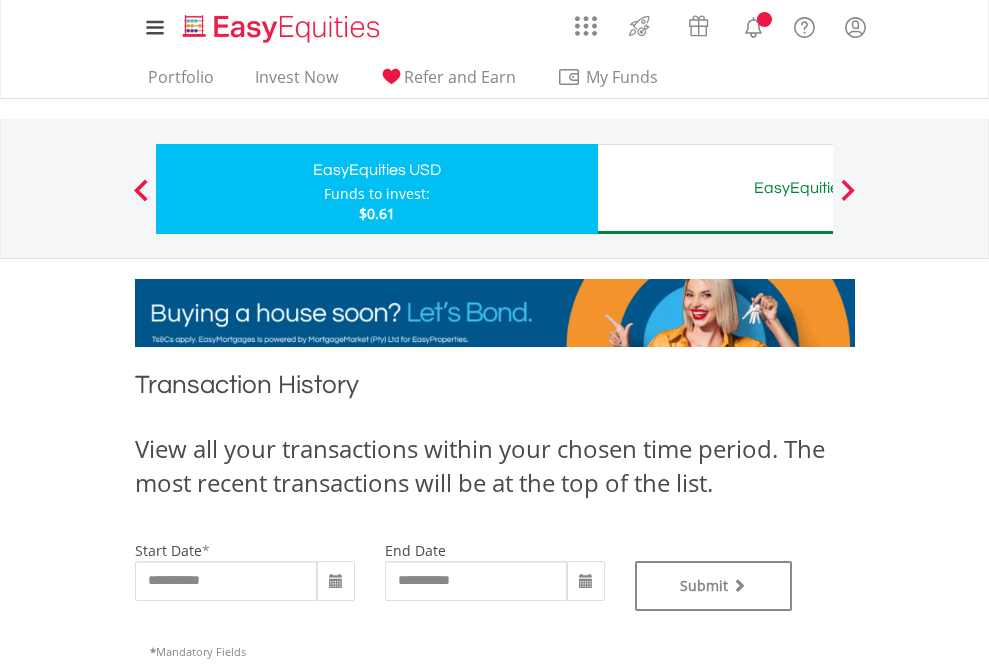 click on "EasyEquities AUD" at bounding box center [818, 188] 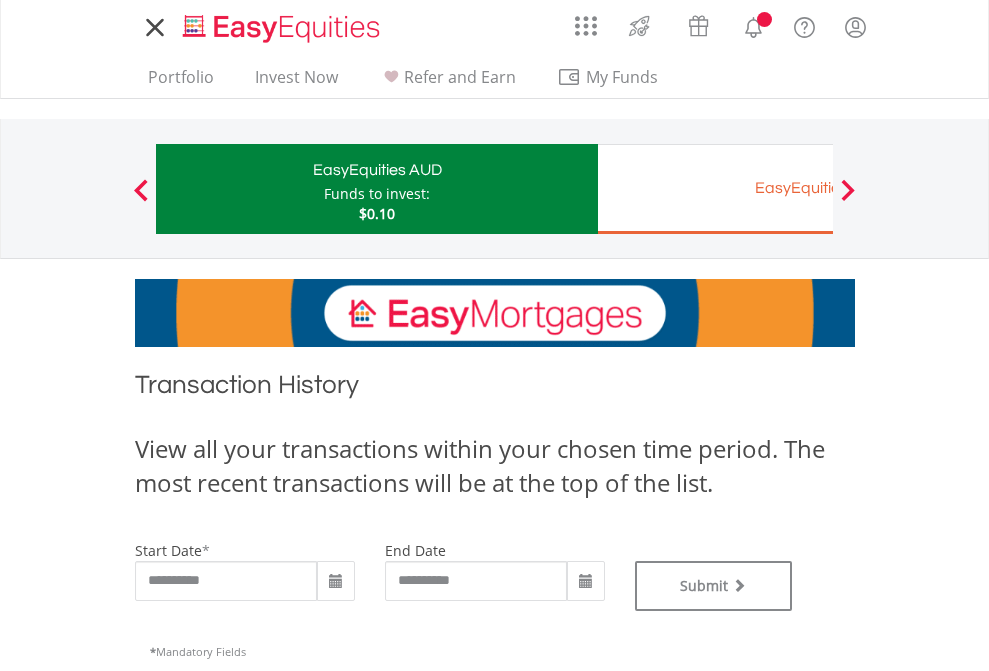 type on "**********" 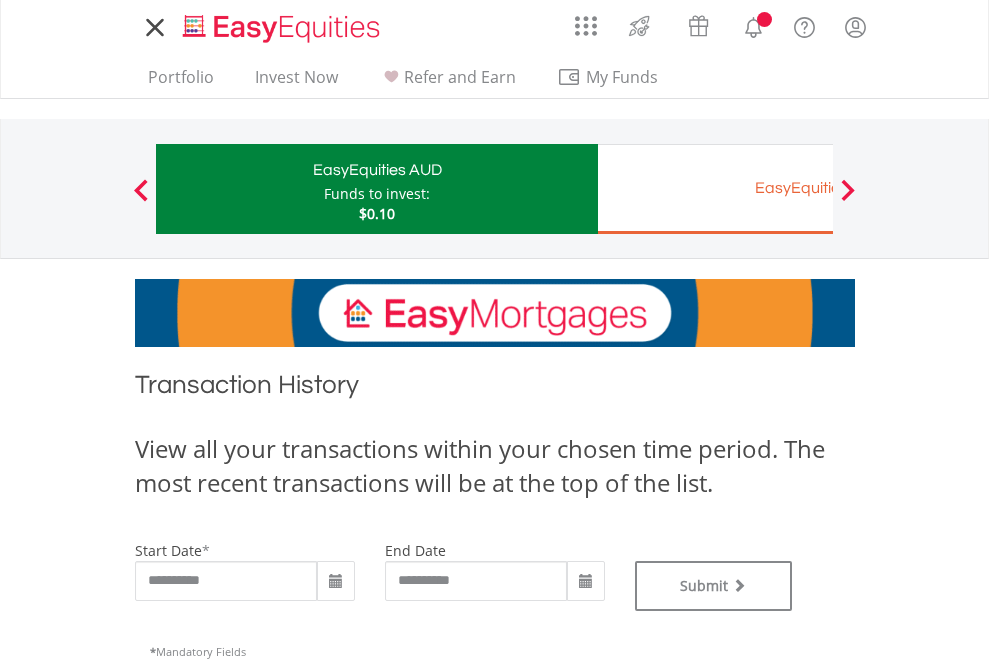 scroll, scrollTop: 0, scrollLeft: 0, axis: both 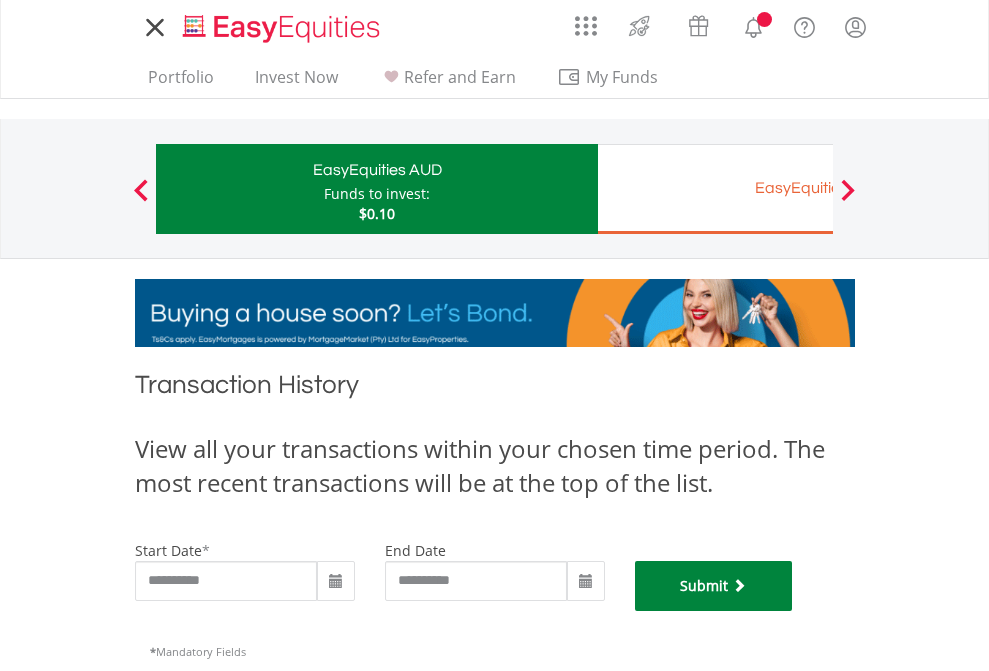 click on "Submit" at bounding box center [714, 586] 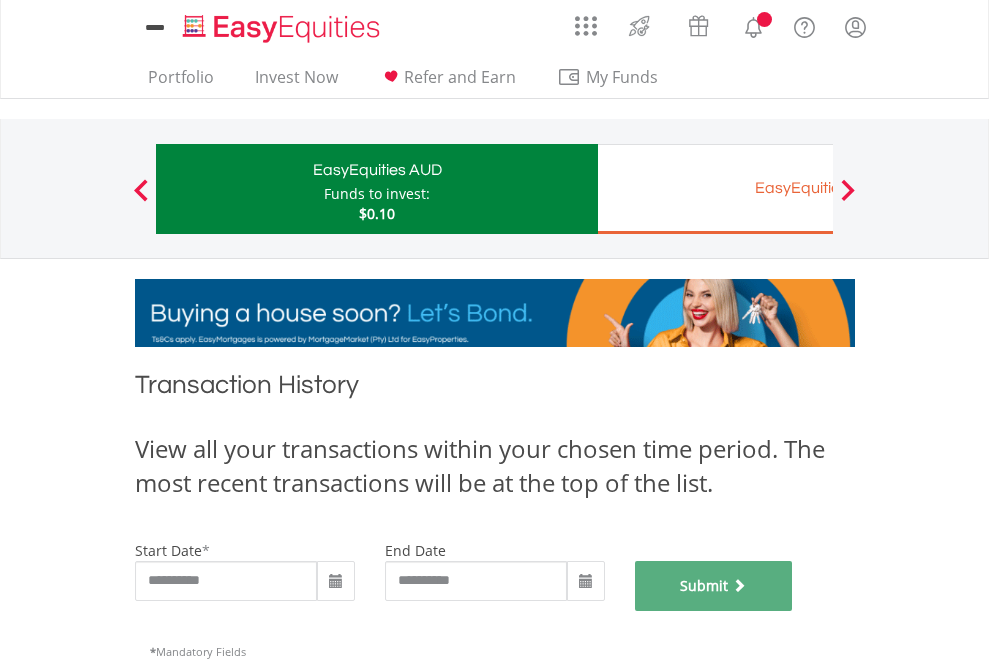 scroll, scrollTop: 811, scrollLeft: 0, axis: vertical 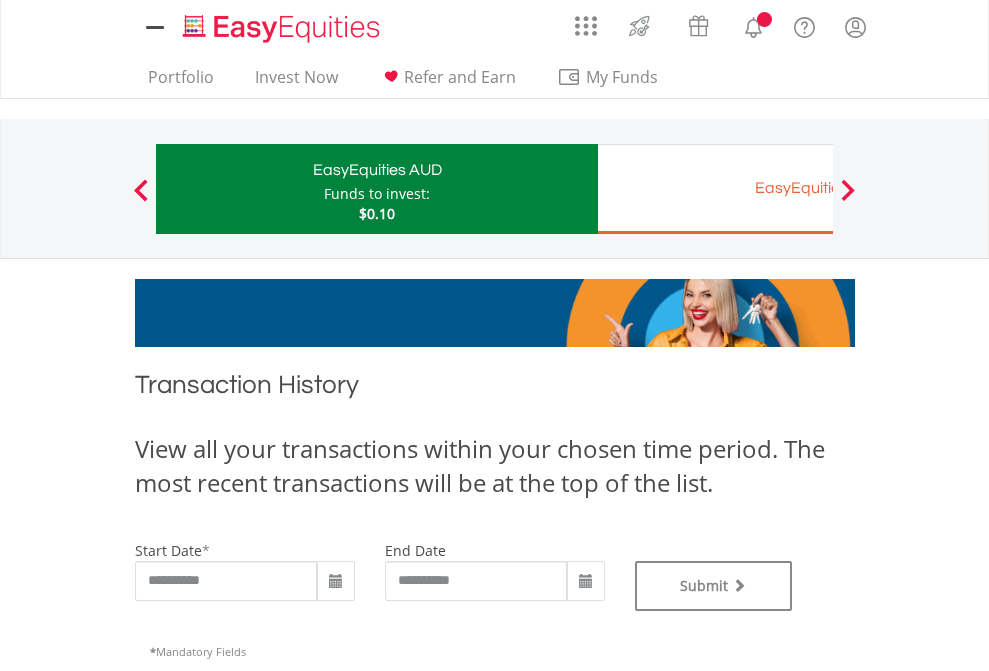 click on "EasyEquities EUR" at bounding box center (818, 188) 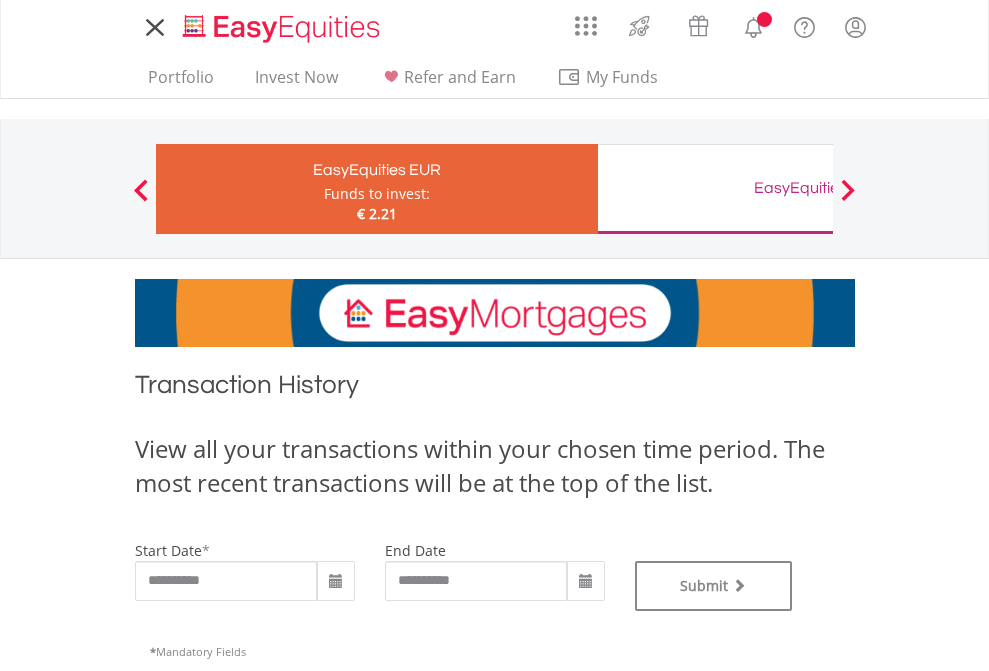 scroll, scrollTop: 0, scrollLeft: 0, axis: both 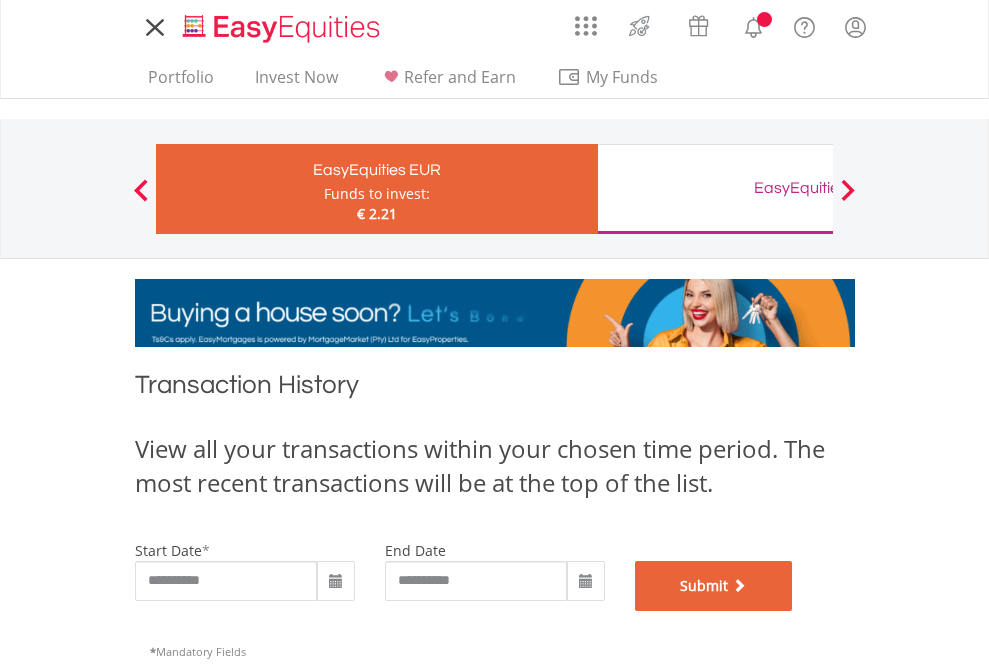 click on "Submit" at bounding box center [714, 586] 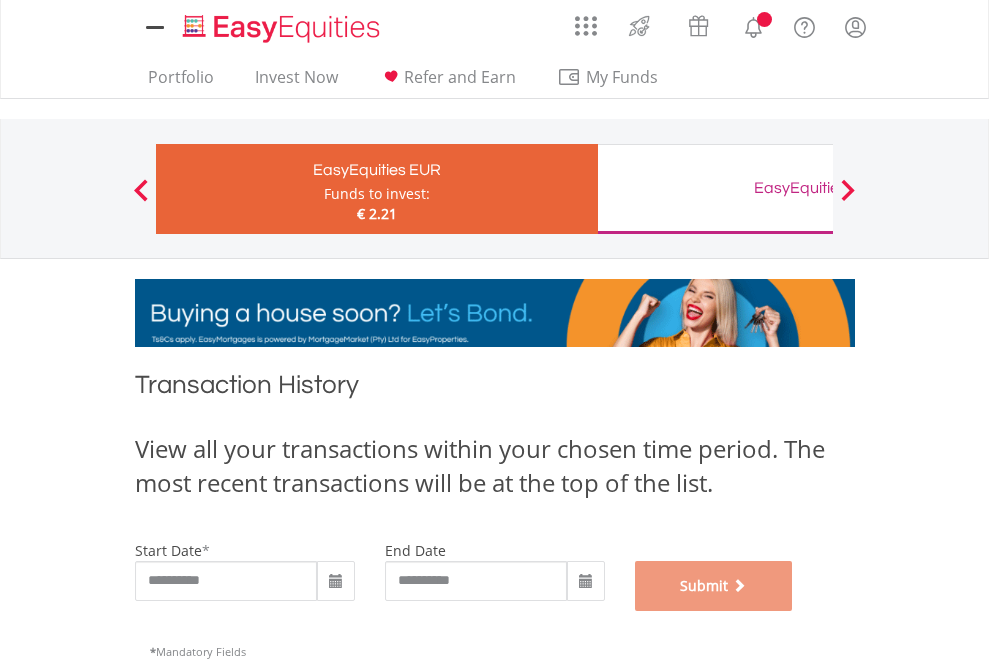 scroll, scrollTop: 811, scrollLeft: 0, axis: vertical 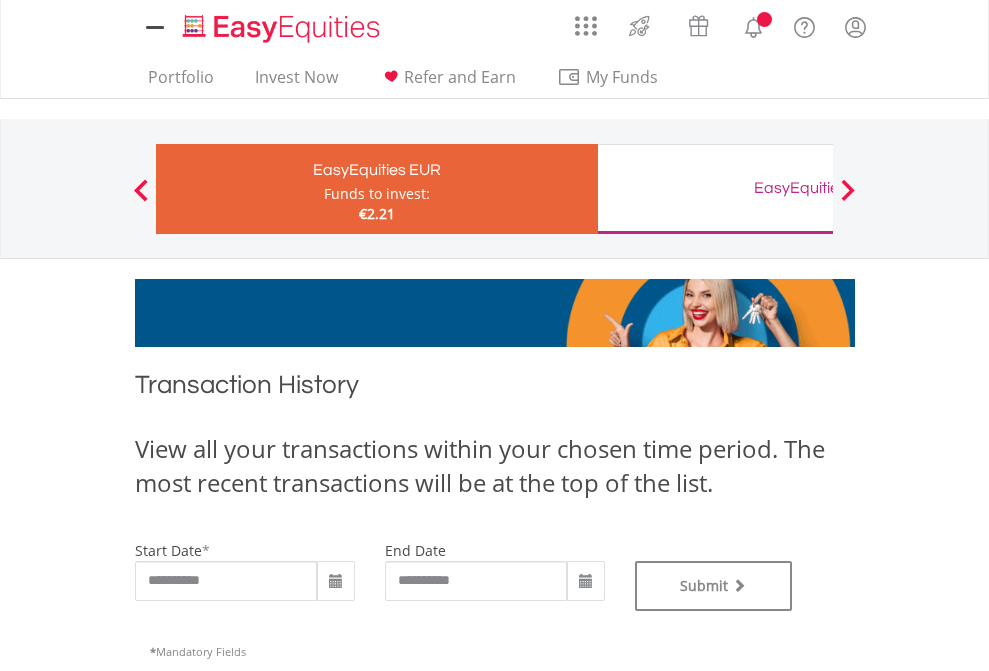 click on "EasyEquities GBP" at bounding box center [818, 188] 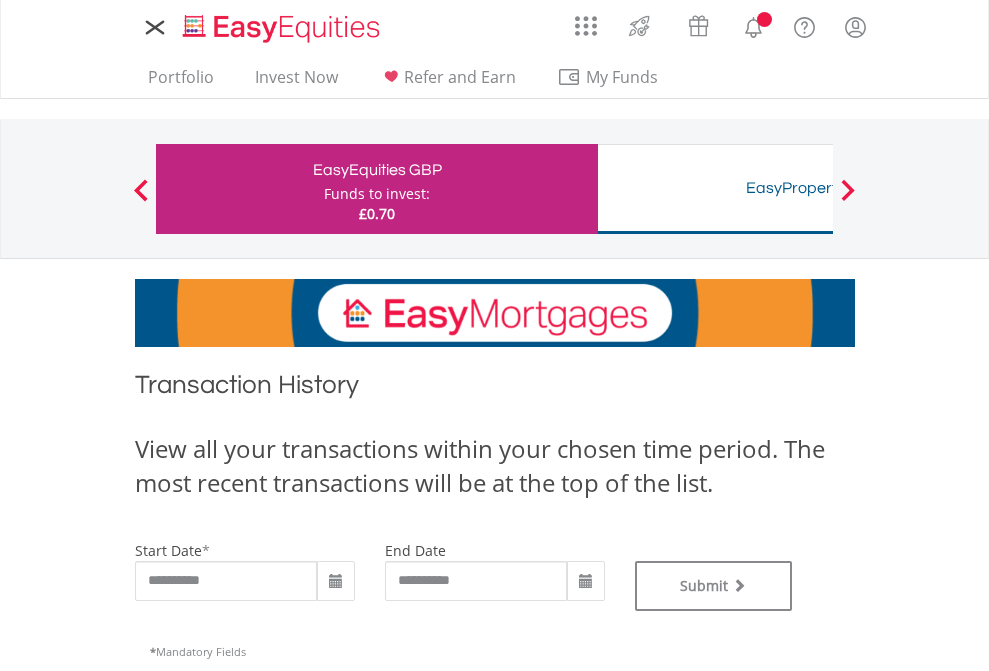 scroll, scrollTop: 0, scrollLeft: 0, axis: both 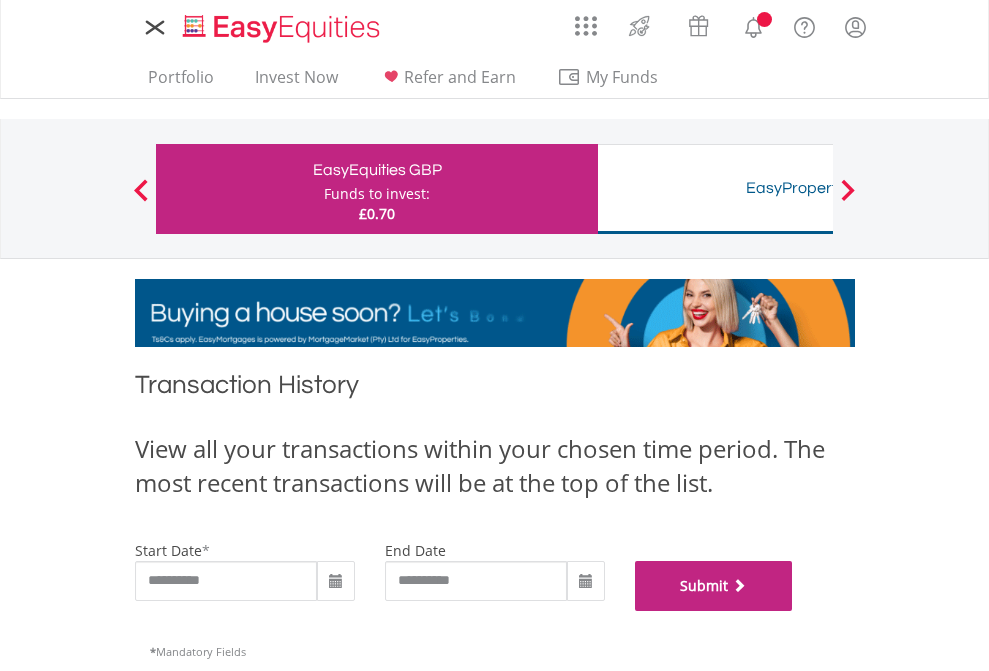 click on "Submit" at bounding box center [714, 586] 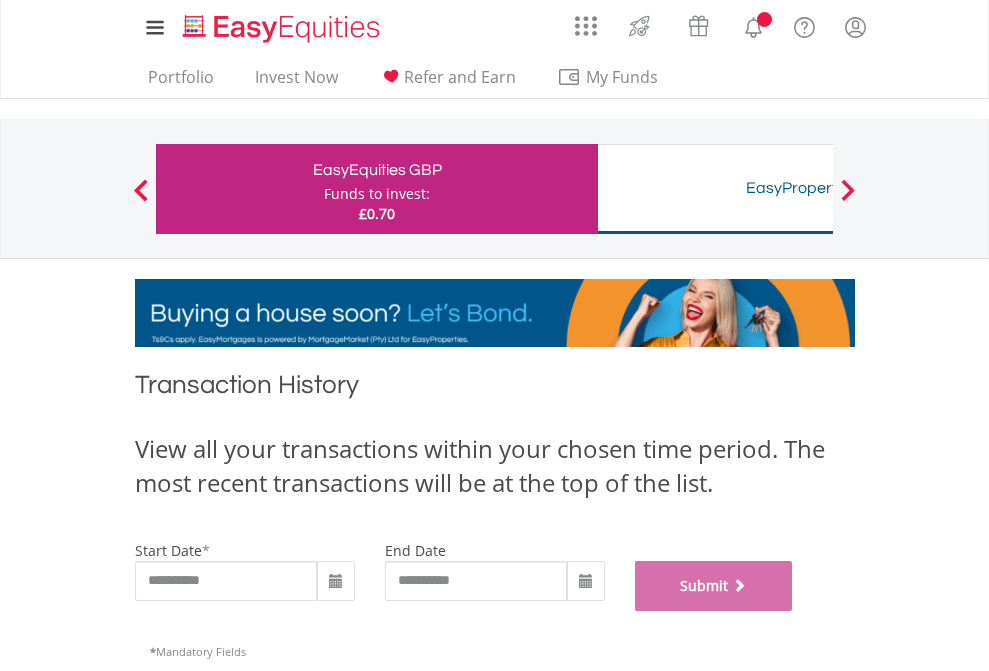 scroll, scrollTop: 811, scrollLeft: 0, axis: vertical 